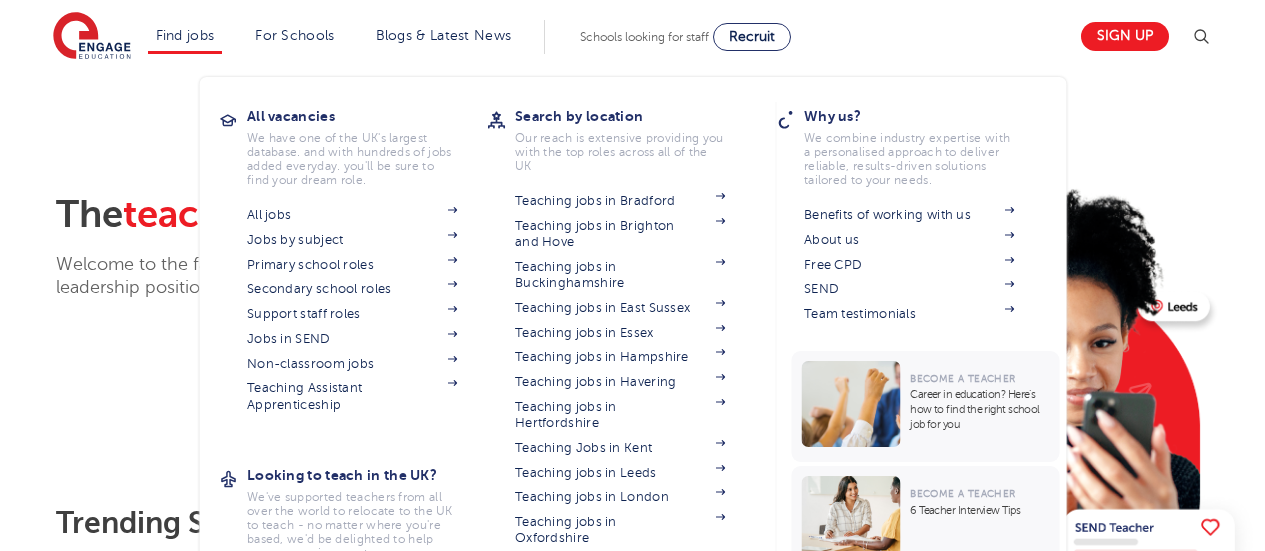 scroll, scrollTop: 0, scrollLeft: 0, axis: both 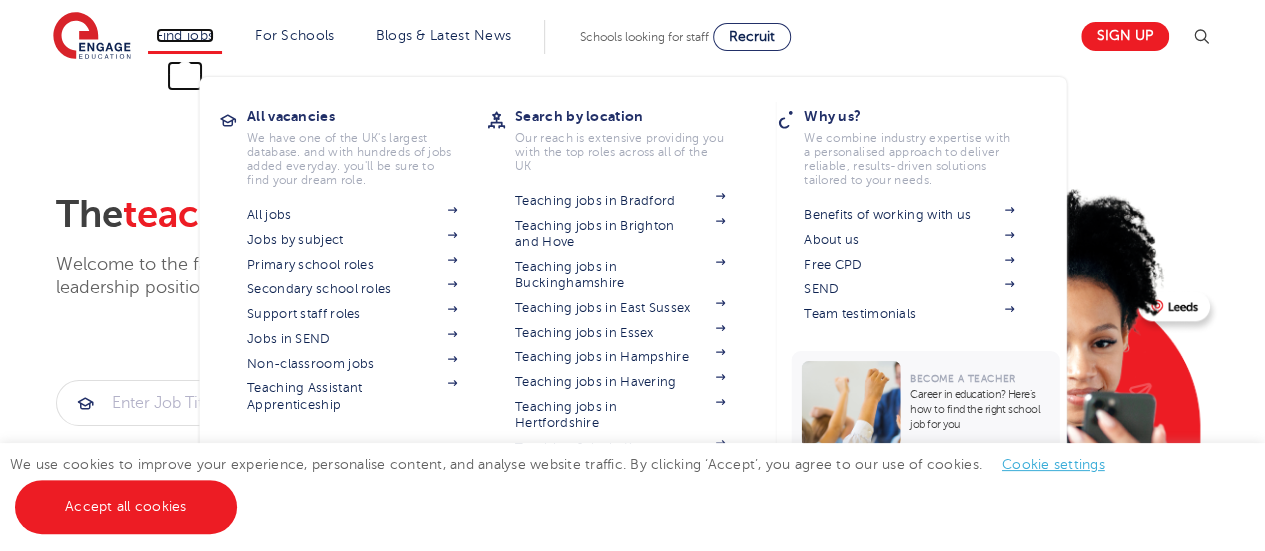 click on "Find jobs" at bounding box center [185, 35] 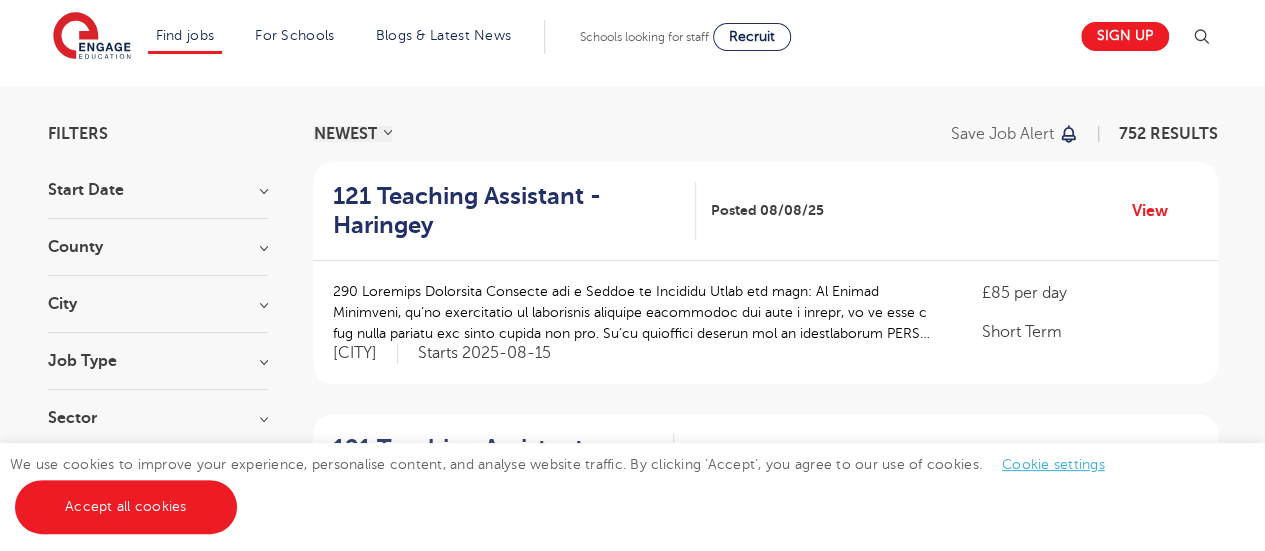 scroll, scrollTop: 160, scrollLeft: 0, axis: vertical 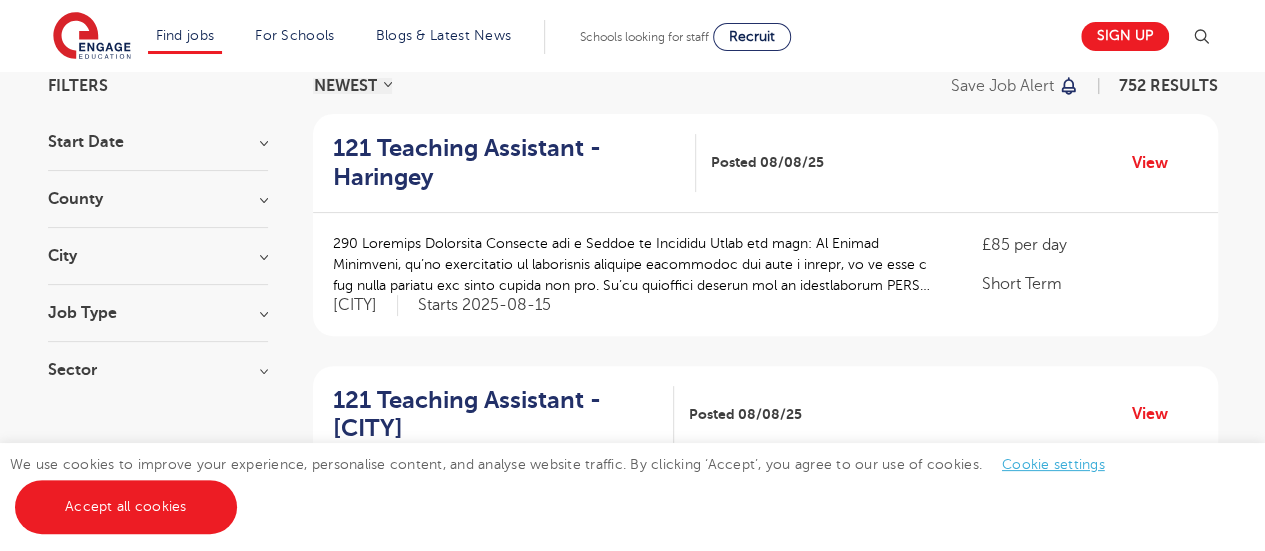 click on "County" at bounding box center (158, 199) 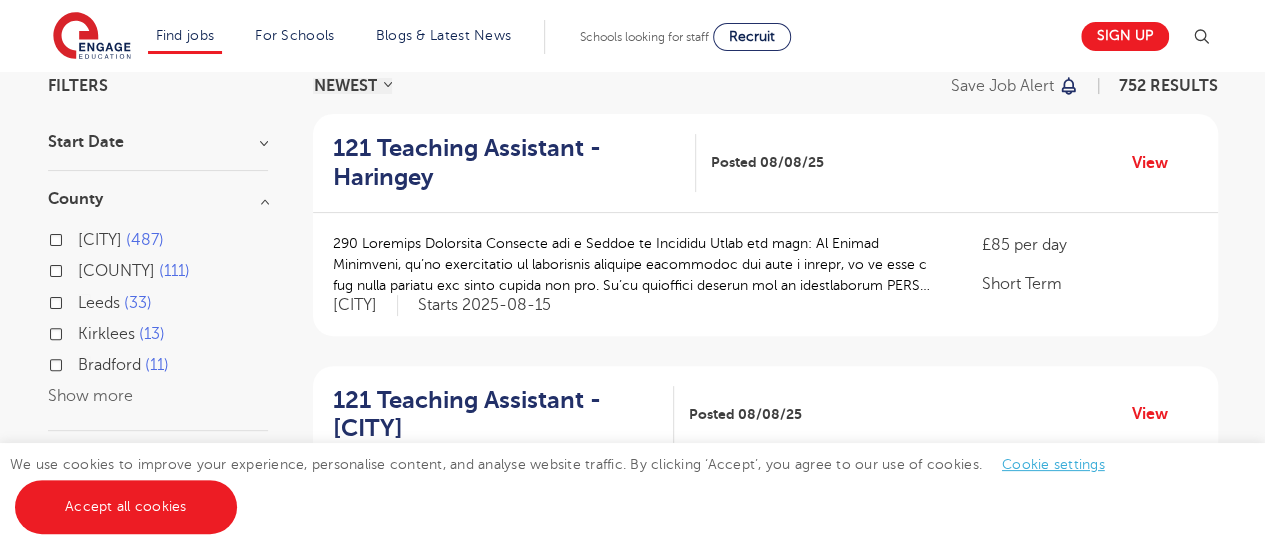 click on "London   487" at bounding box center [158, 242] 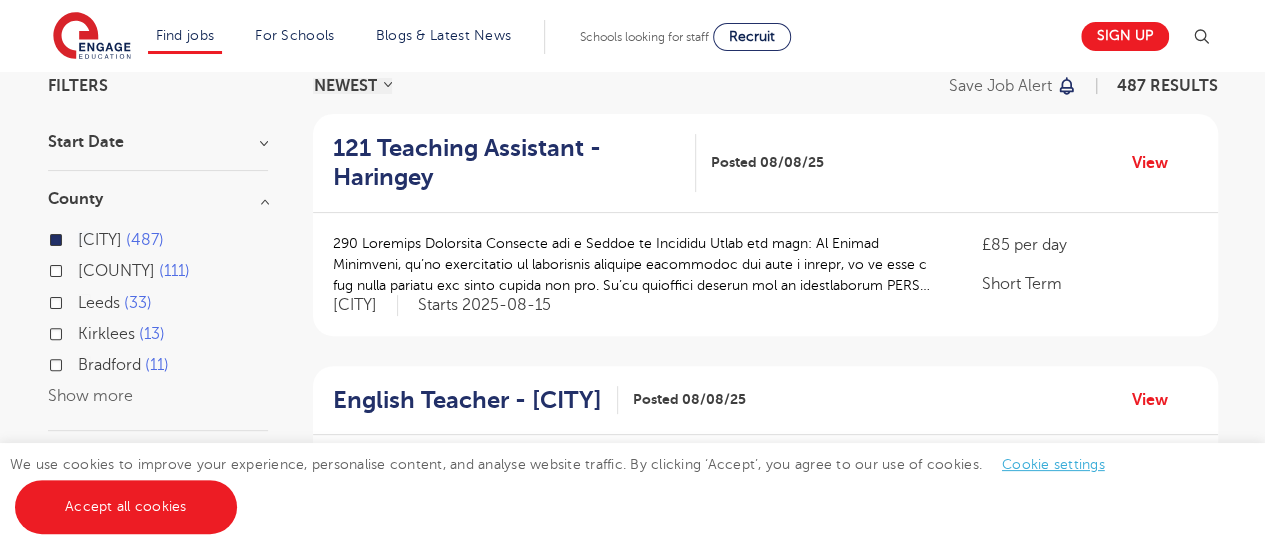 click on "Filters Start Date County     London   487       Hertfordshire   111       Leeds   33       Kirklees   13       Bradford   11   Show more City     Hounslow   55       Wandsworth   25       Newham   24       Hackney   23       Redbridge   23   Show more Job Type Sector     Long Term   308       Short Term   129       Perm   50   Show more
Cancel
View Results
NEWEST OLDEST
Save job alert
487 RESULTS
121 Teaching Assistant - Haringey
Posted 08/08/25
View
£85 per day
Short Term
London £210 per day" at bounding box center [632, 1364] 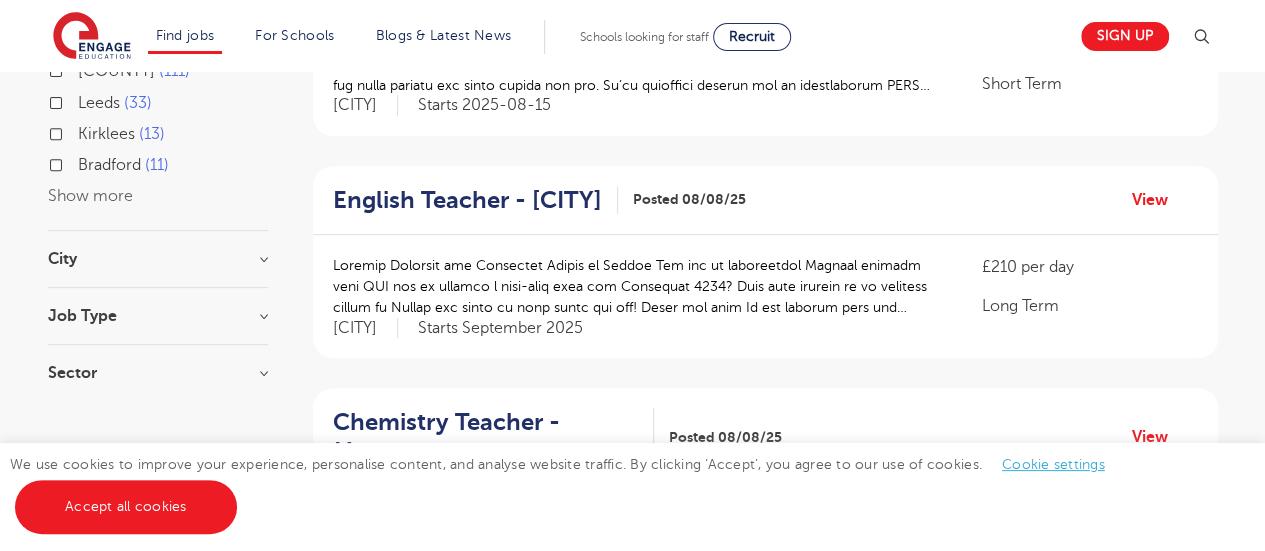 scroll, scrollTop: 400, scrollLeft: 0, axis: vertical 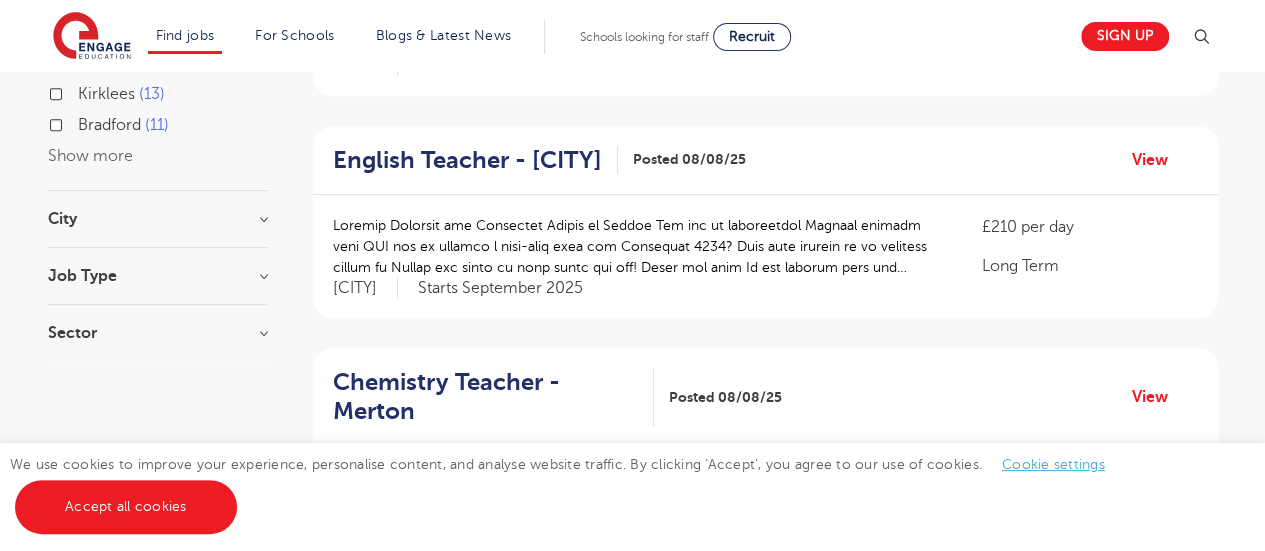 click on "City" at bounding box center (158, 219) 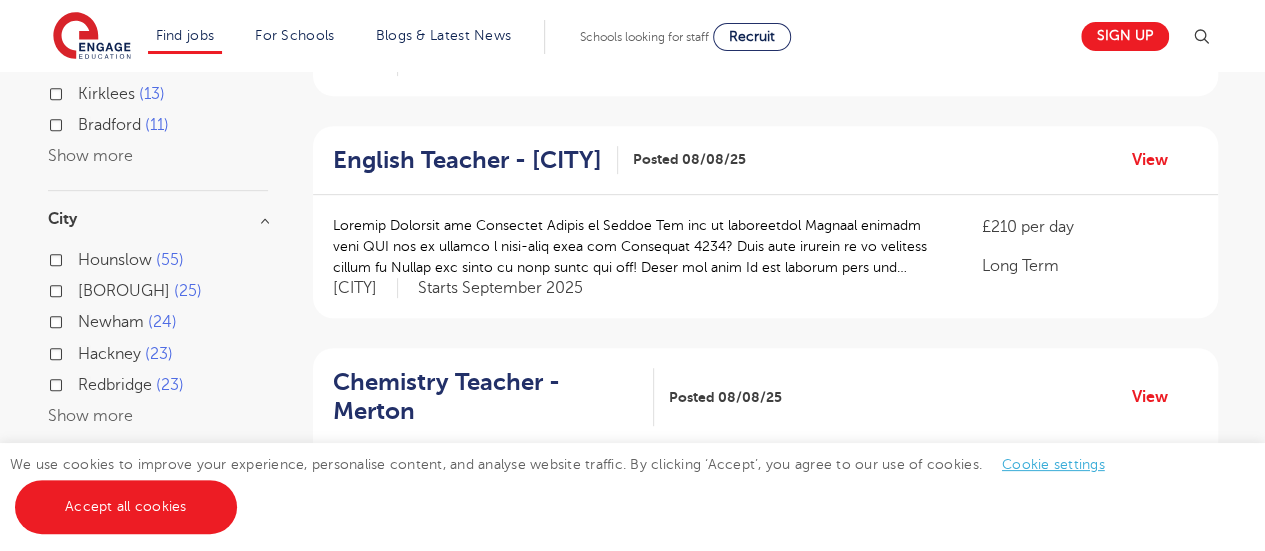 click on "City" at bounding box center (158, 219) 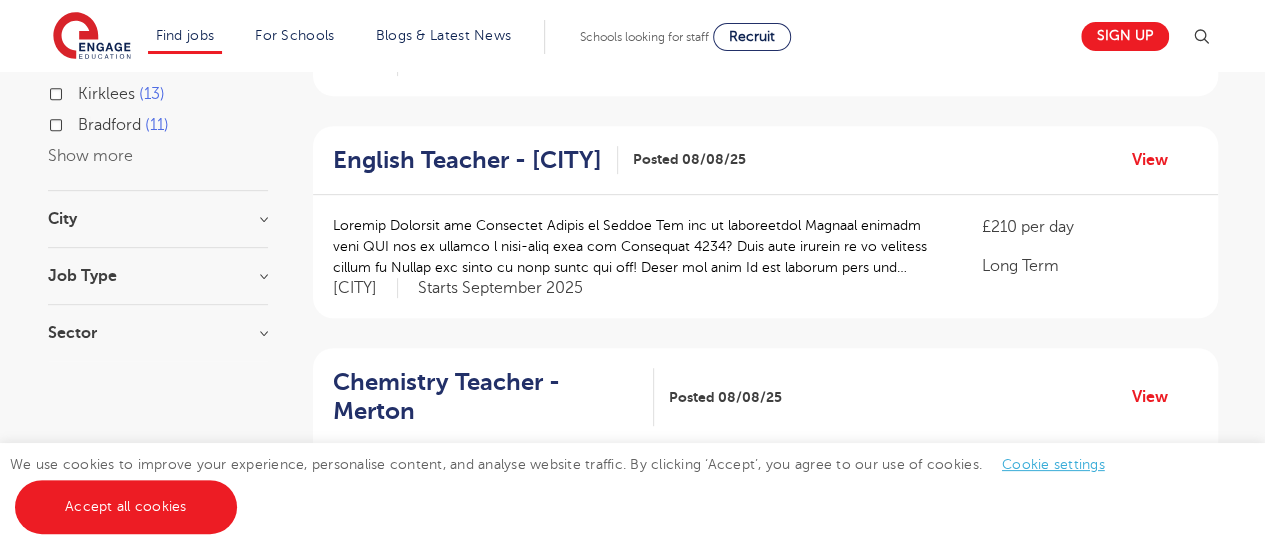 click on "Job Type" at bounding box center [158, 276] 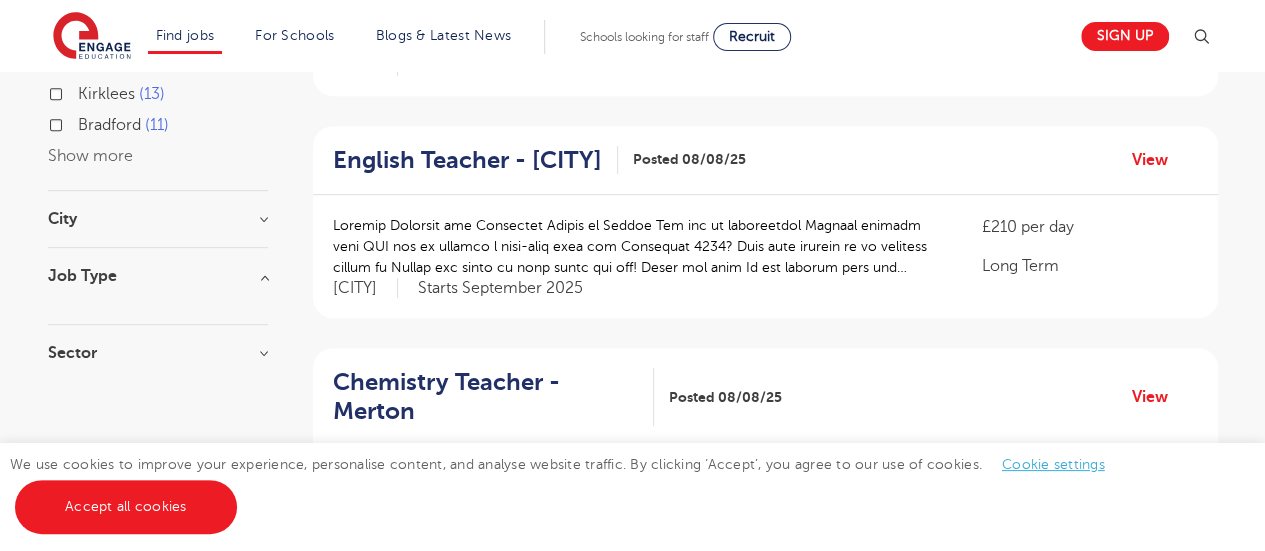 click on "Sector" at bounding box center [158, 353] 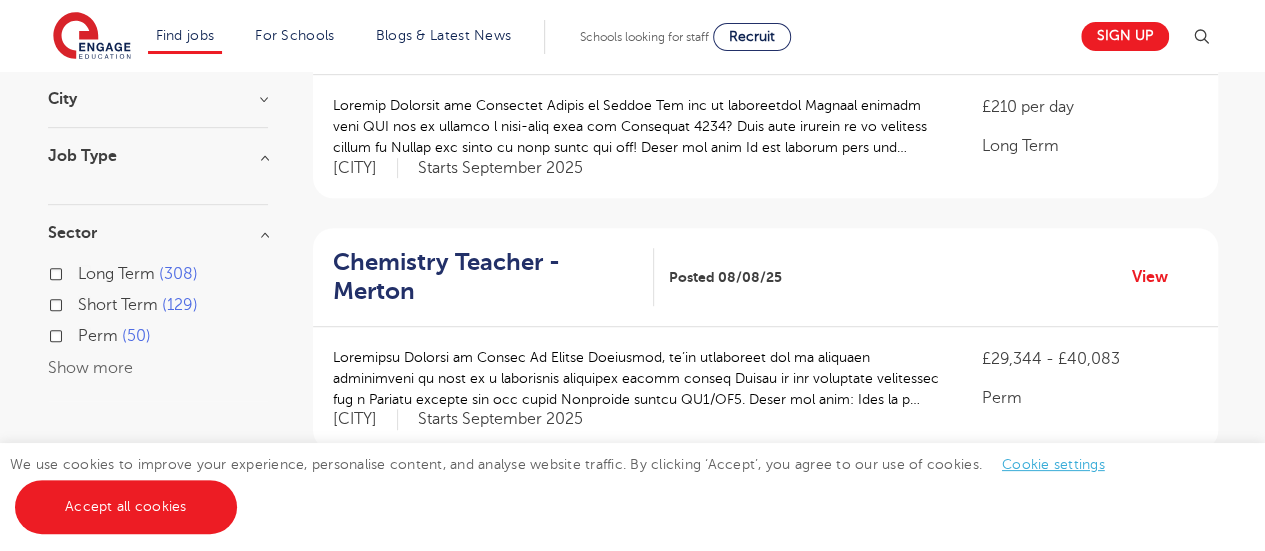 scroll, scrollTop: 560, scrollLeft: 0, axis: vertical 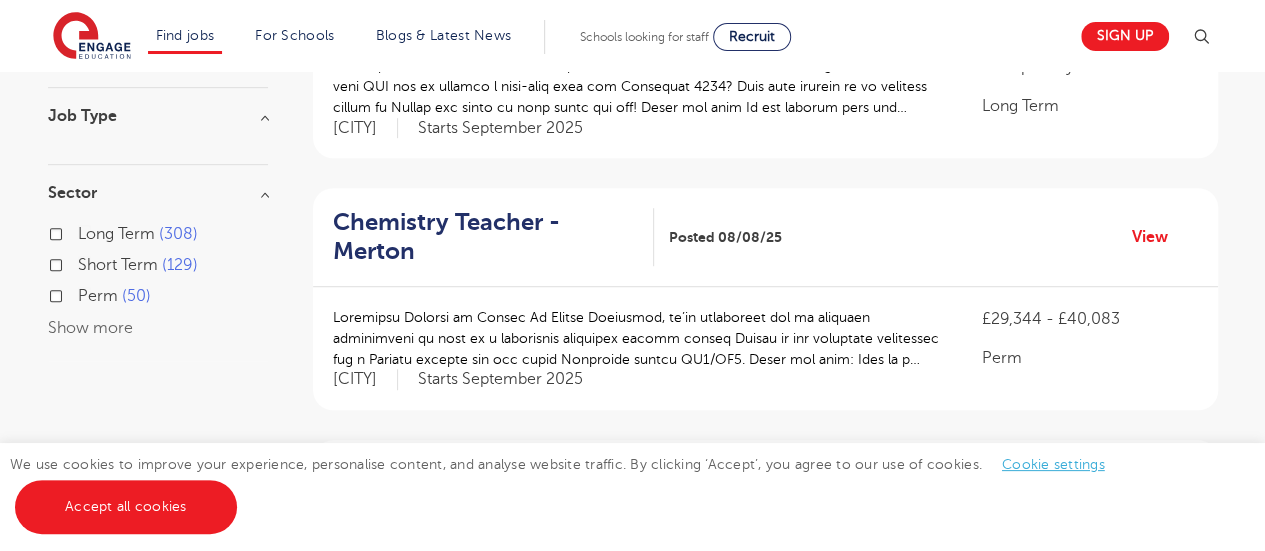 click on "Short Term   129" at bounding box center [138, 265] 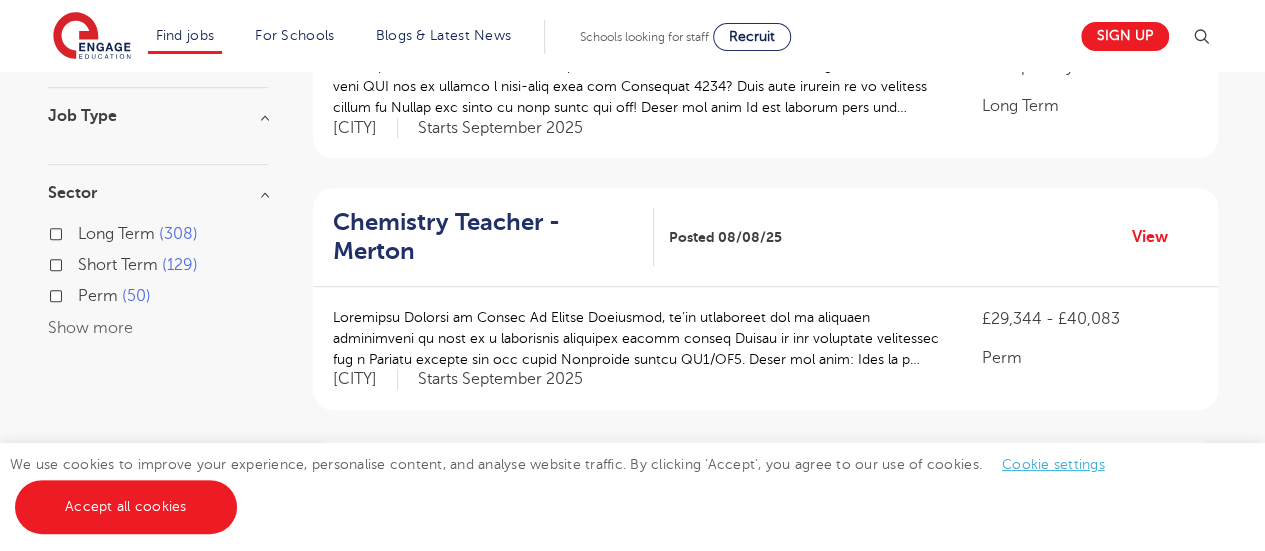 checkbox on "true" 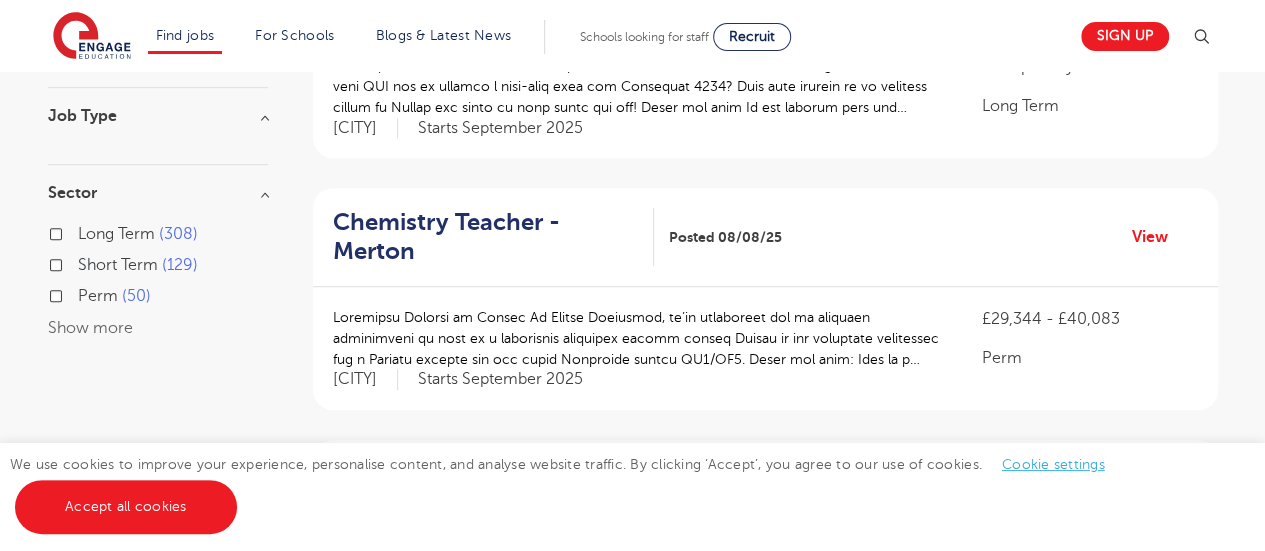 scroll, scrollTop: 466, scrollLeft: 0, axis: vertical 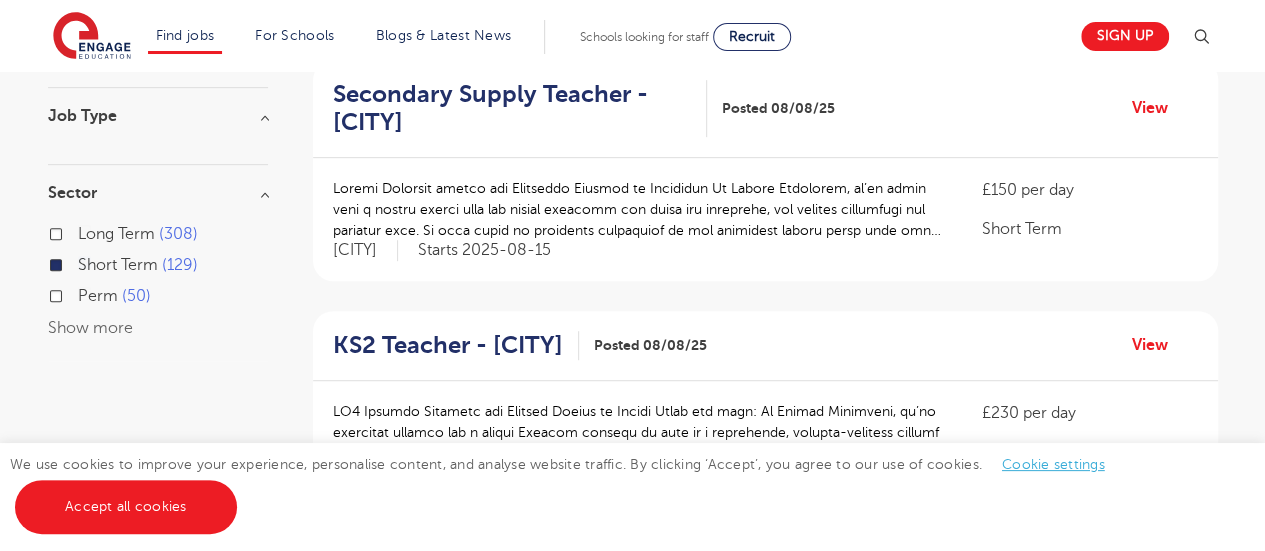 click on "Filters Start Date County     London   129       Hertfordshire   36   Show more City     Hackney   14       Hillingdon   13       Bromley   12       Waltham Forest   12       Haringey   10   Show more Job Type Sector     Long Term   308       Short Term   129       Perm   50   Show more
Cancel
View Results
NEWEST OLDEST
Save job alert
129 RESULTS
121 Teaching Assistant - Haringey
Posted 08/08/25
View
£85 per day
Short Term
London Posted 08/08/25" at bounding box center [633, 1101] 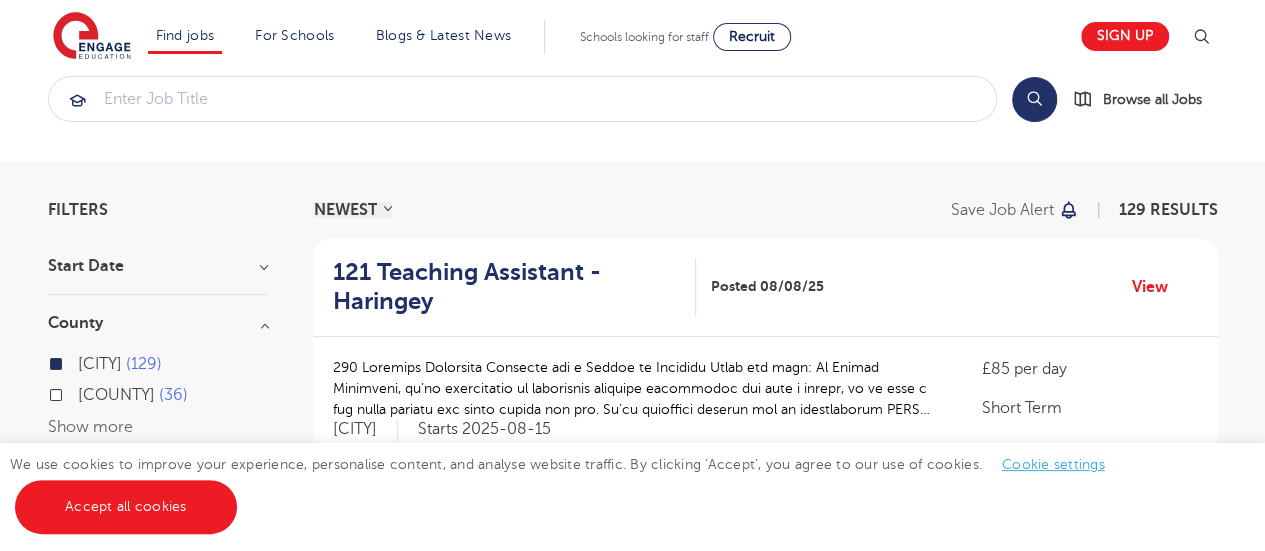 scroll, scrollTop: 40, scrollLeft: 0, axis: vertical 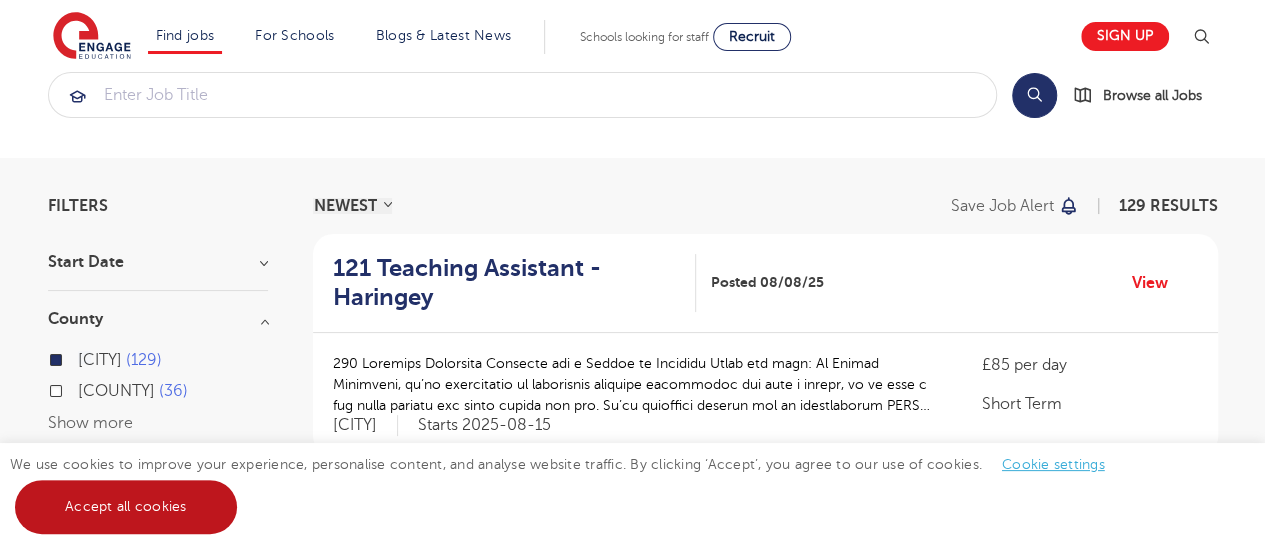 click on "Accept all cookies" at bounding box center (126, 507) 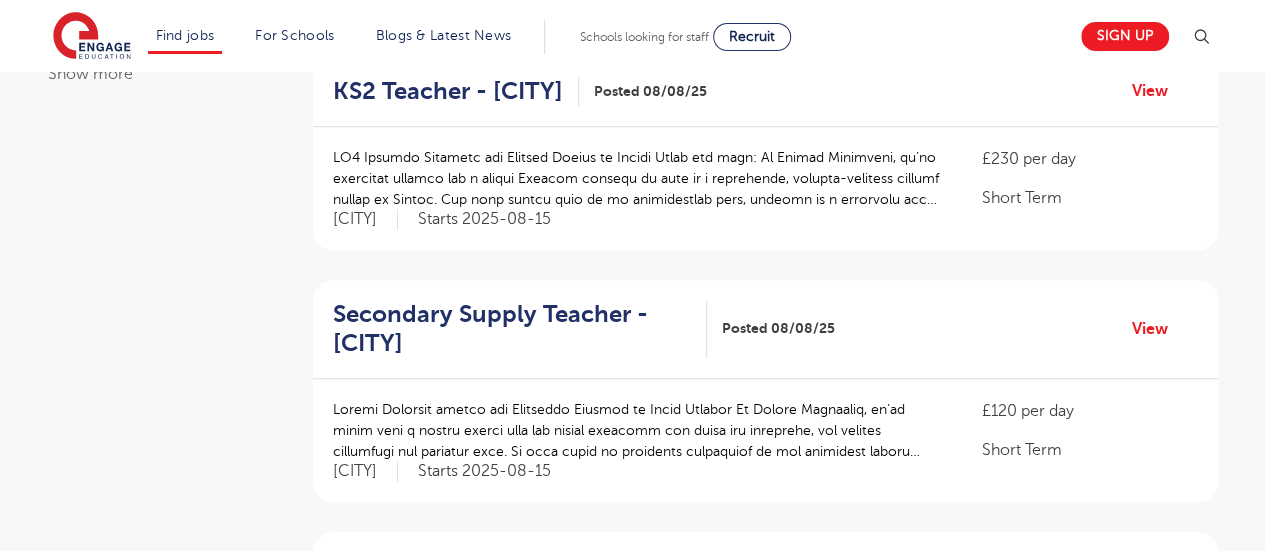 scroll, scrollTop: 760, scrollLeft: 0, axis: vertical 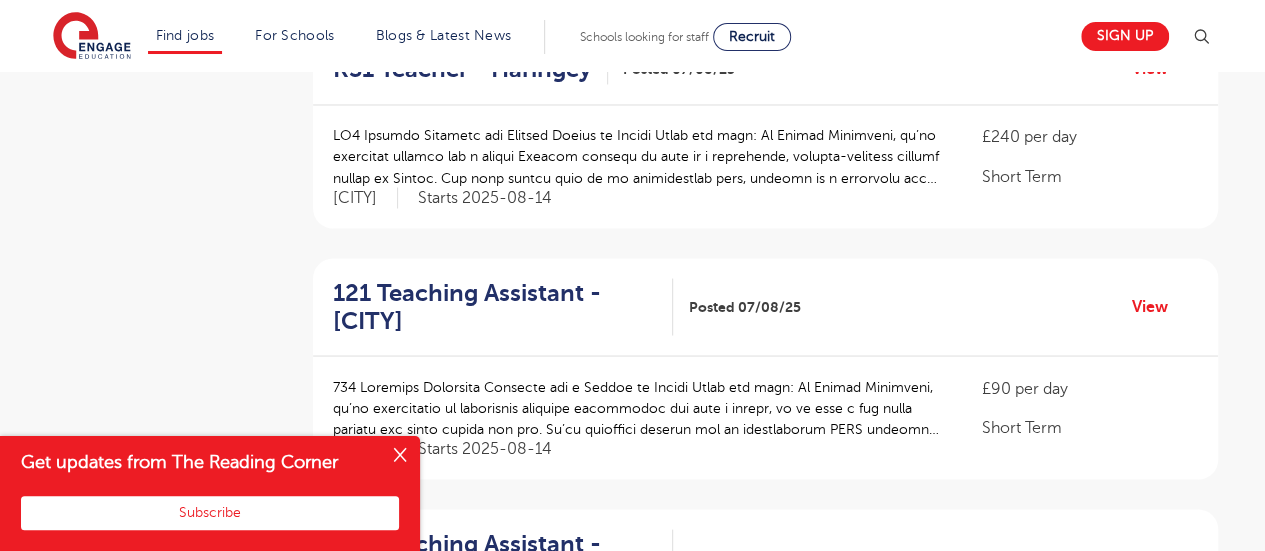 click at bounding box center (400, 456) 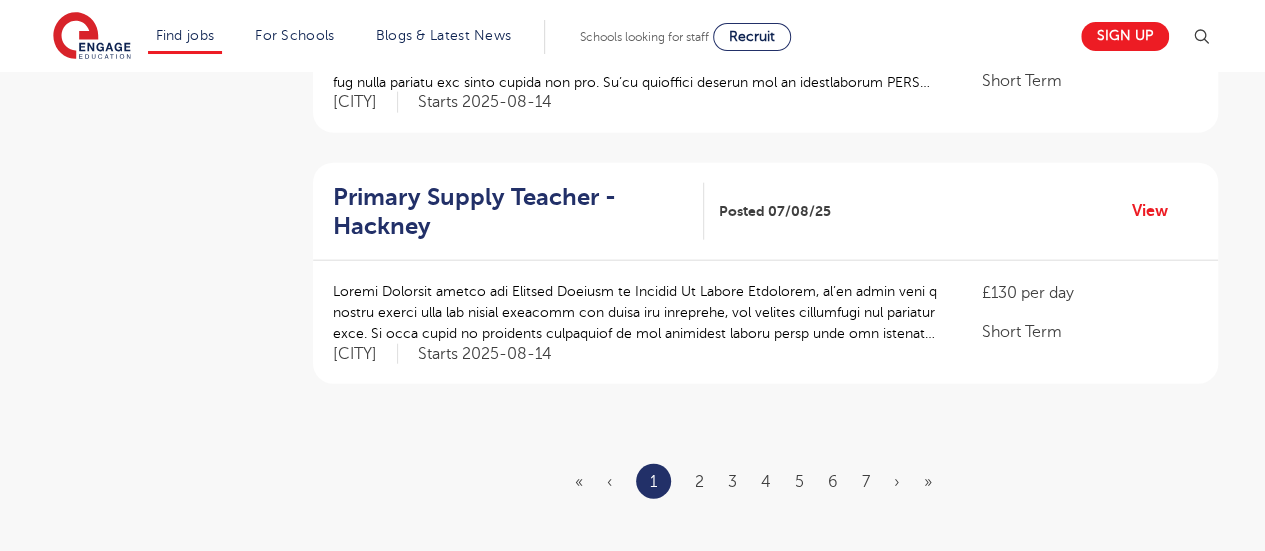 scroll, scrollTop: 2360, scrollLeft: 0, axis: vertical 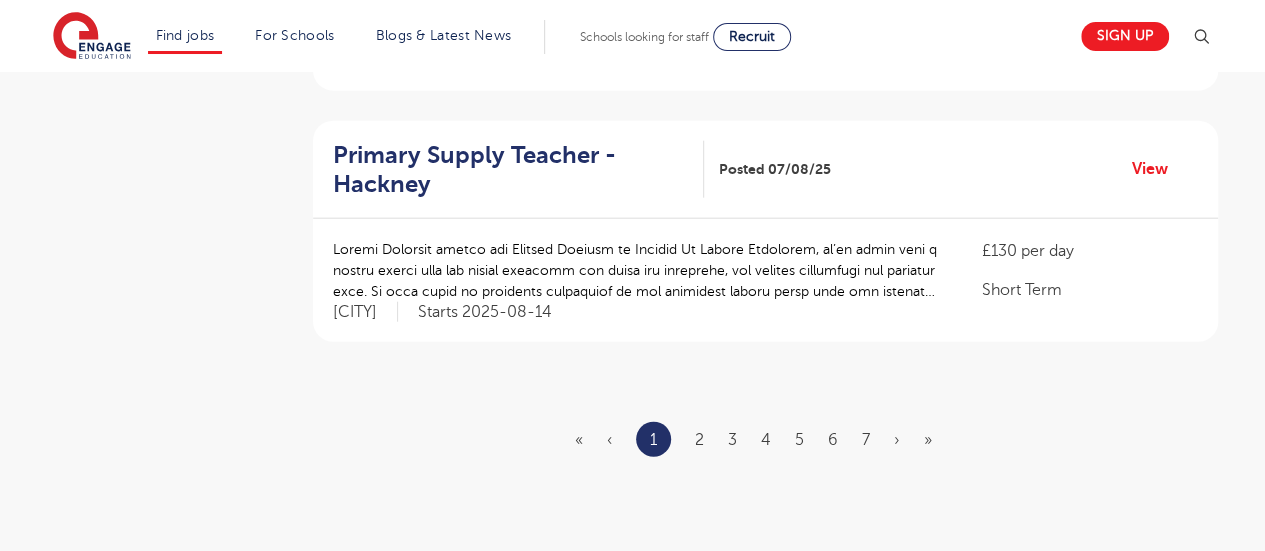 click on "« ‹ 1 2 3 4 5 6 7 › »" at bounding box center [765, 439] 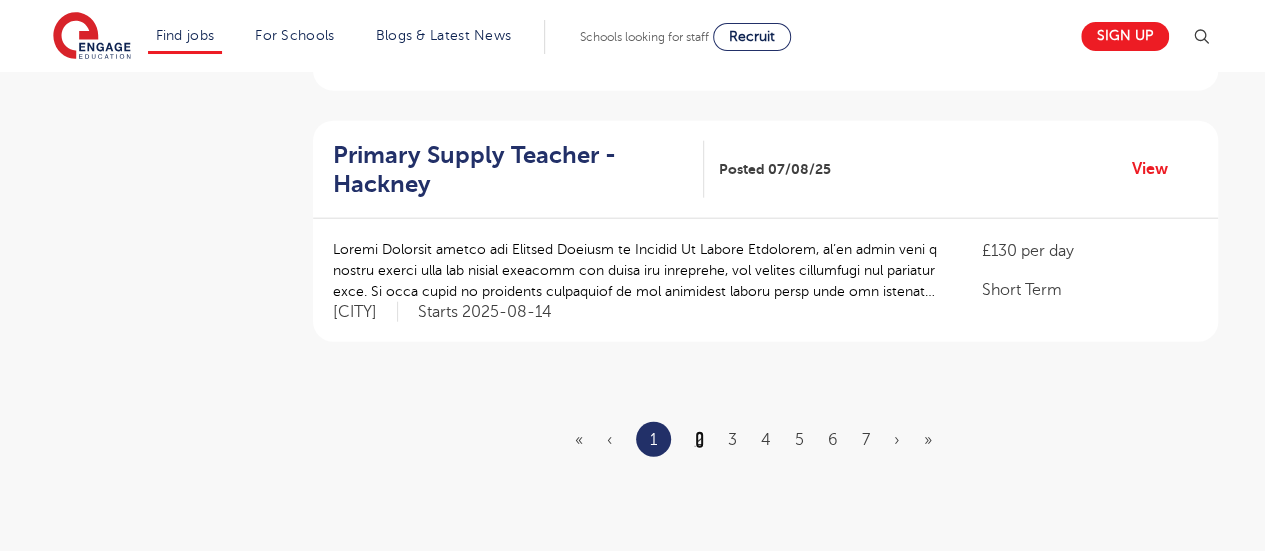click on "2" at bounding box center (699, 440) 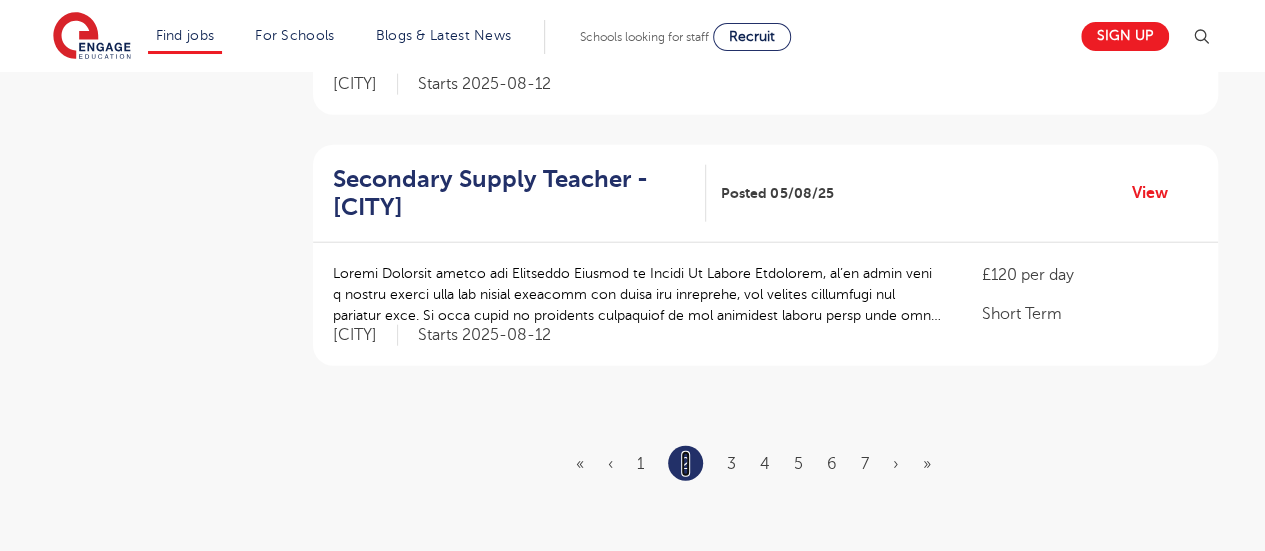 scroll, scrollTop: 2400, scrollLeft: 0, axis: vertical 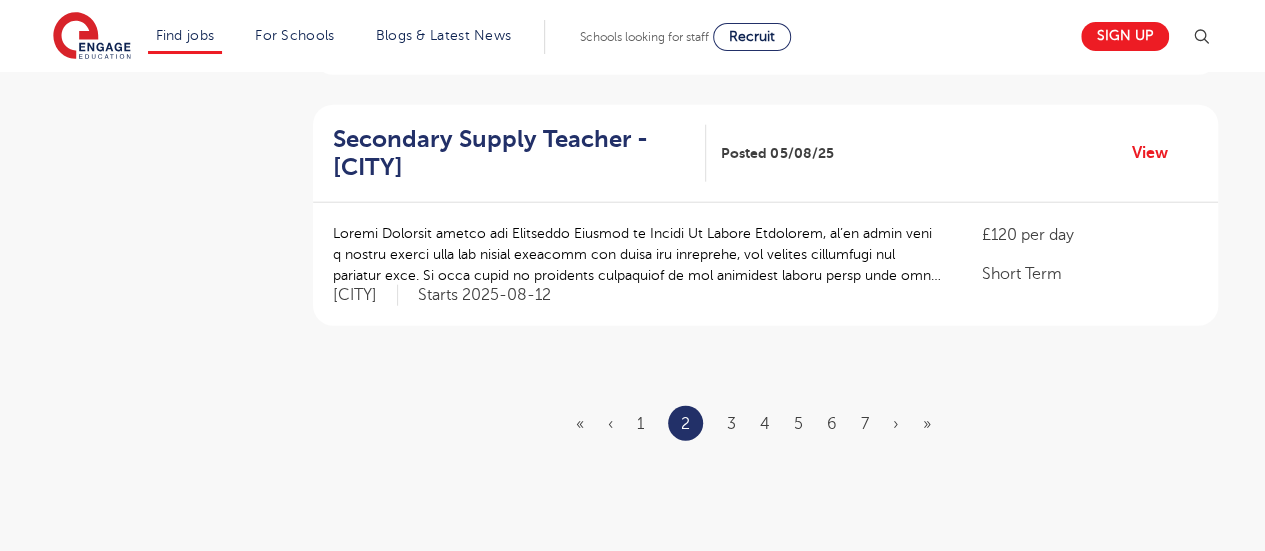 click on "« ‹ 1 2 3 4 5 6 7 › »" at bounding box center (765, 423) 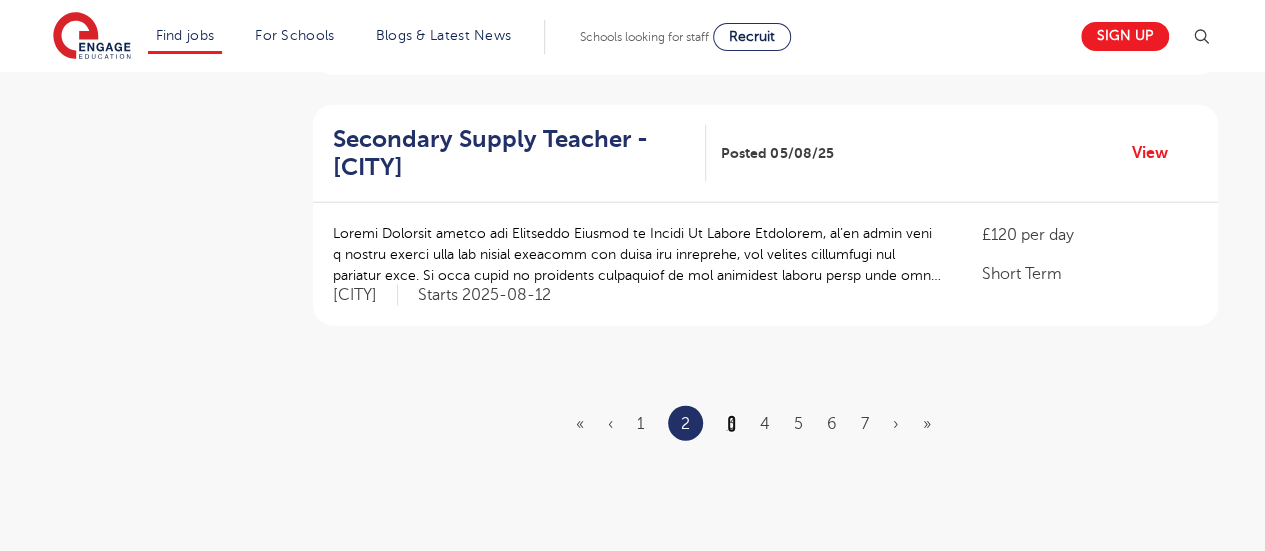 click on "3" at bounding box center [731, 424] 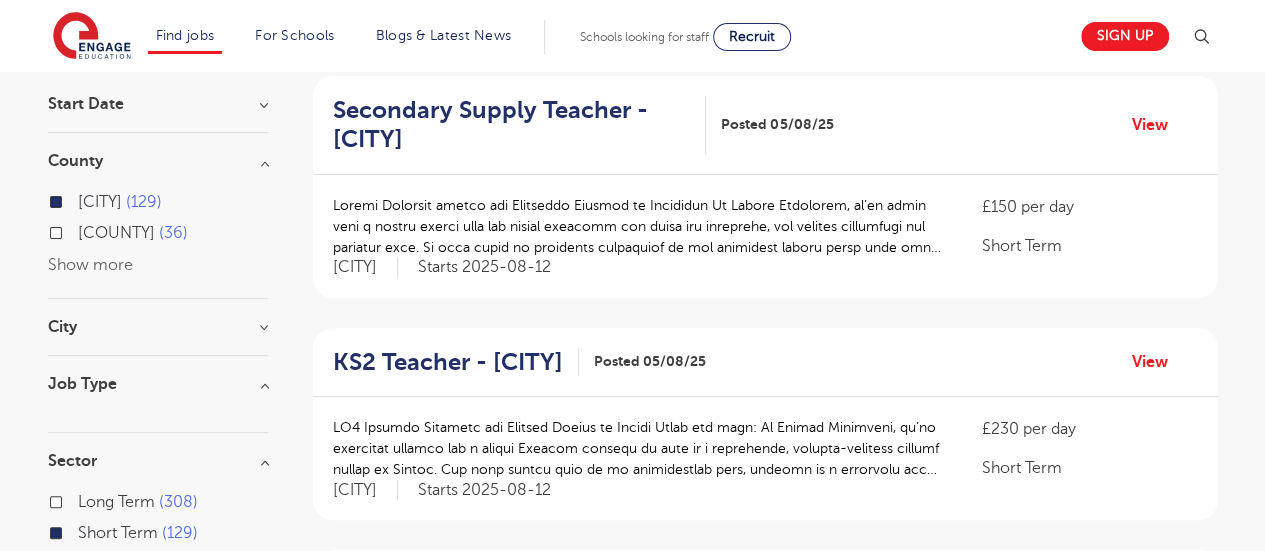 scroll, scrollTop: 200, scrollLeft: 0, axis: vertical 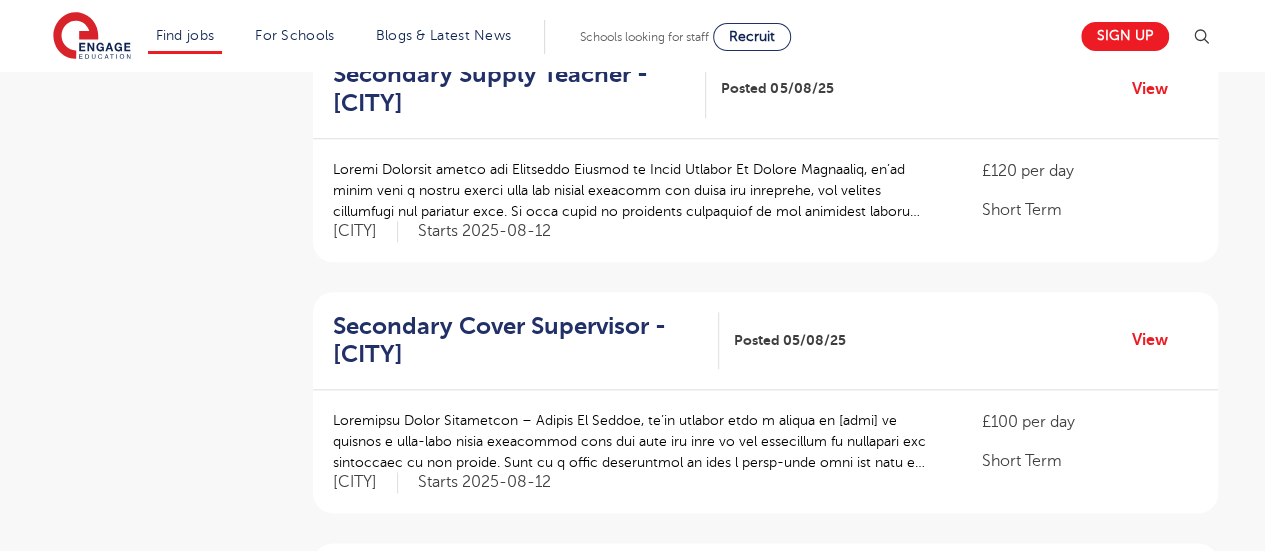 drag, startPoint x: 410, startPoint y: 105, endPoint x: 13, endPoint y: 255, distance: 424.39252 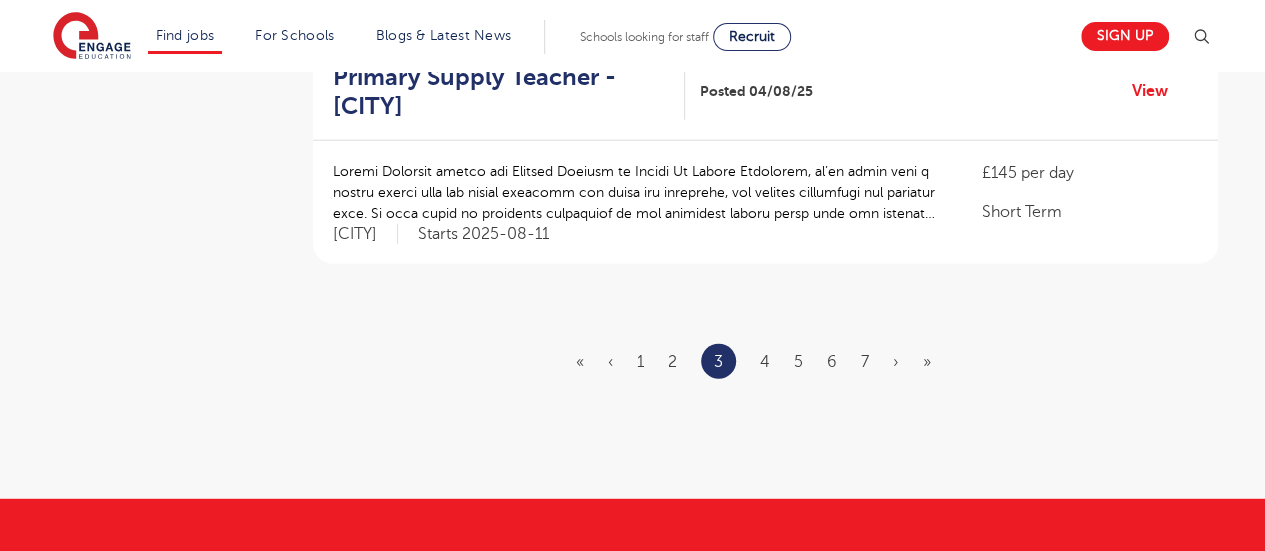 scroll, scrollTop: 2440, scrollLeft: 0, axis: vertical 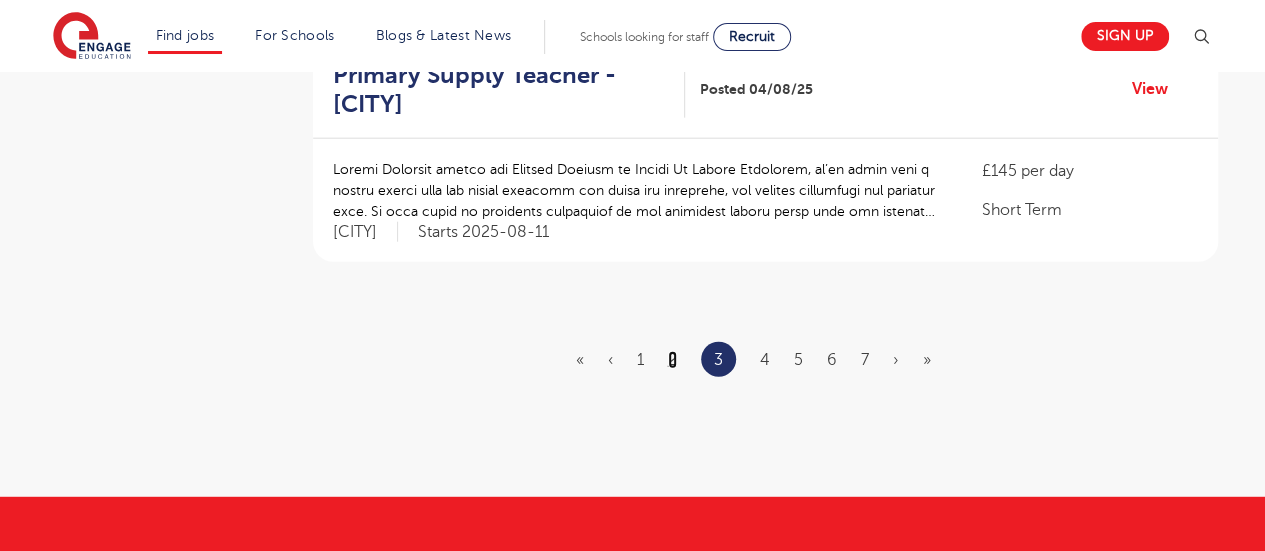 click on "2" at bounding box center [672, 360] 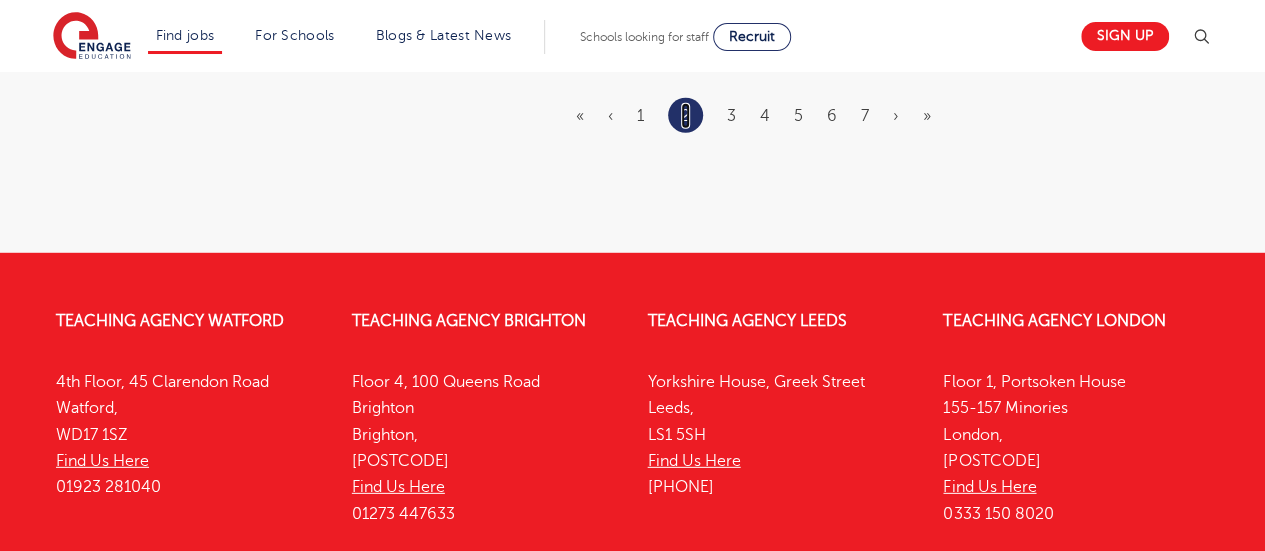scroll, scrollTop: 2688, scrollLeft: 0, axis: vertical 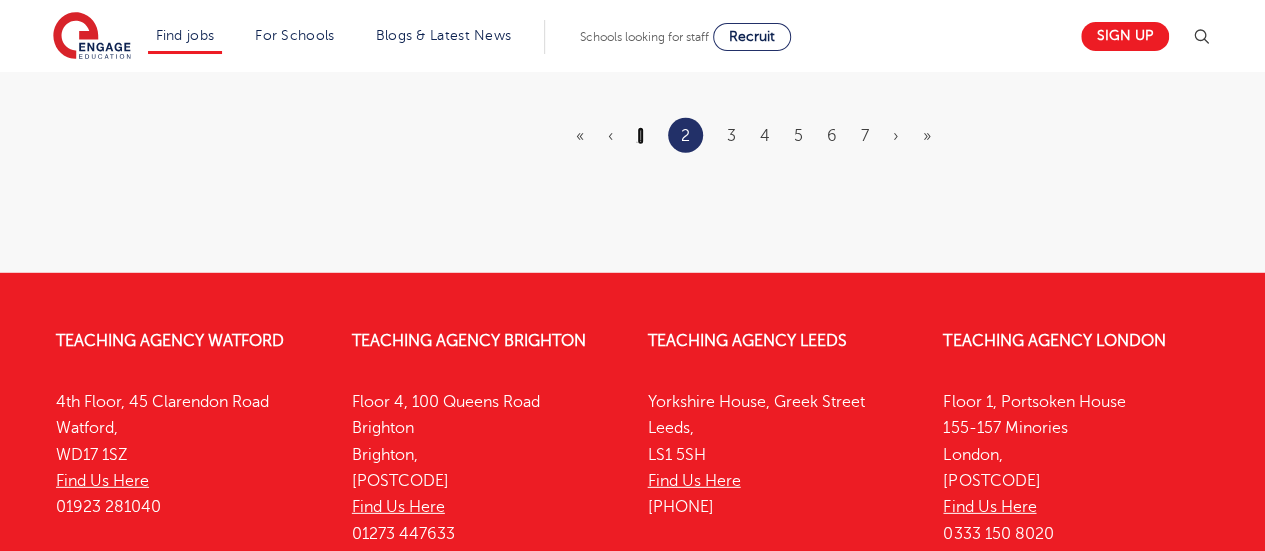 click on "1" at bounding box center (640, 136) 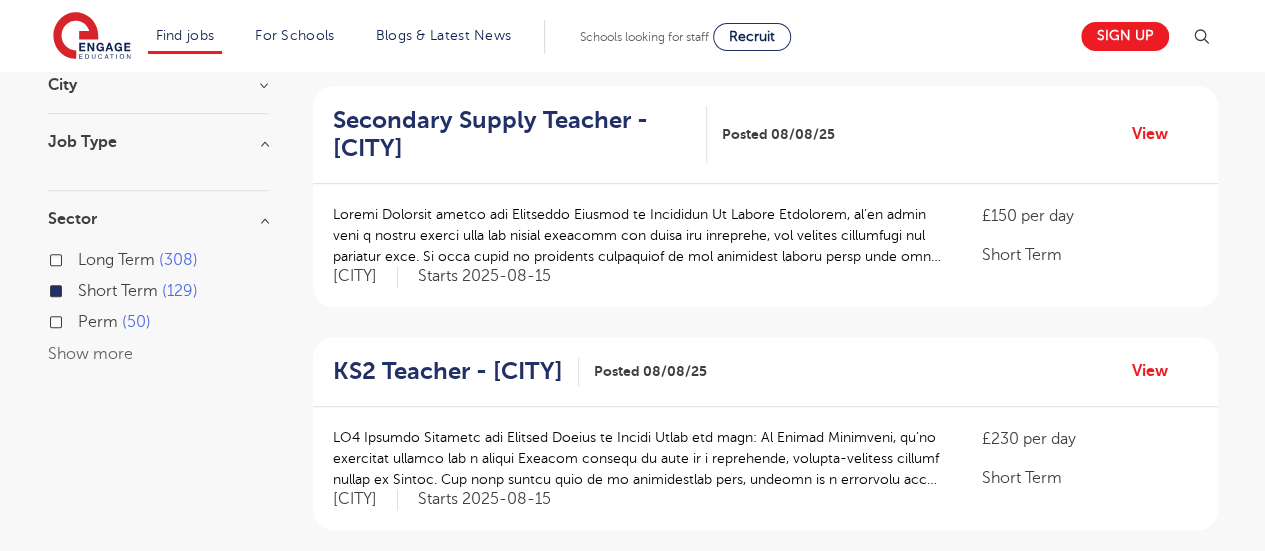 scroll, scrollTop: 480, scrollLeft: 0, axis: vertical 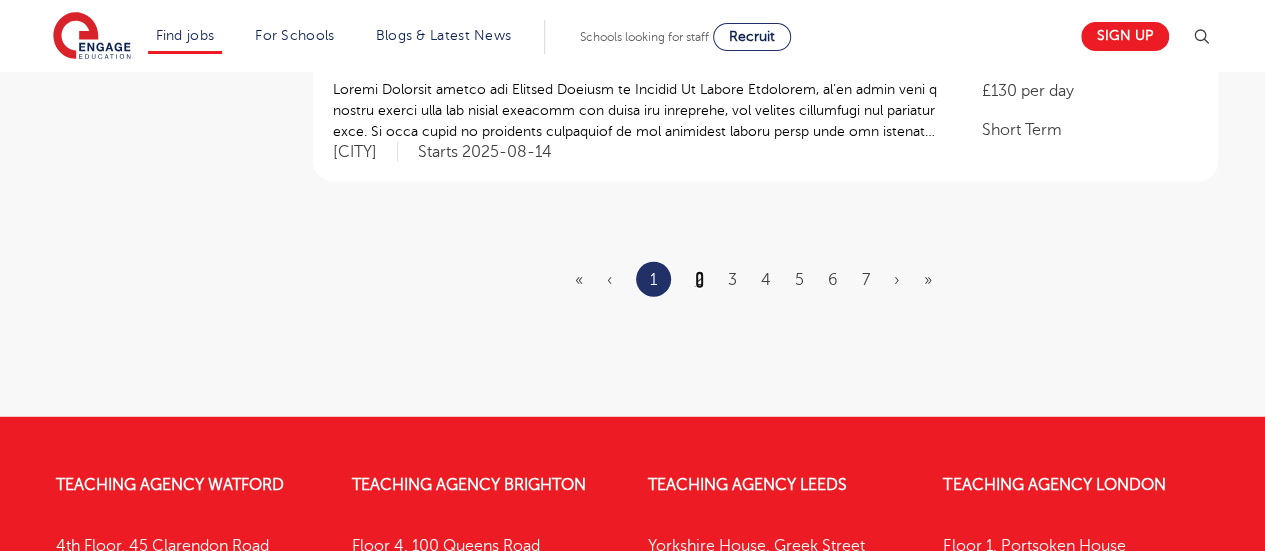 click on "2" at bounding box center [699, 280] 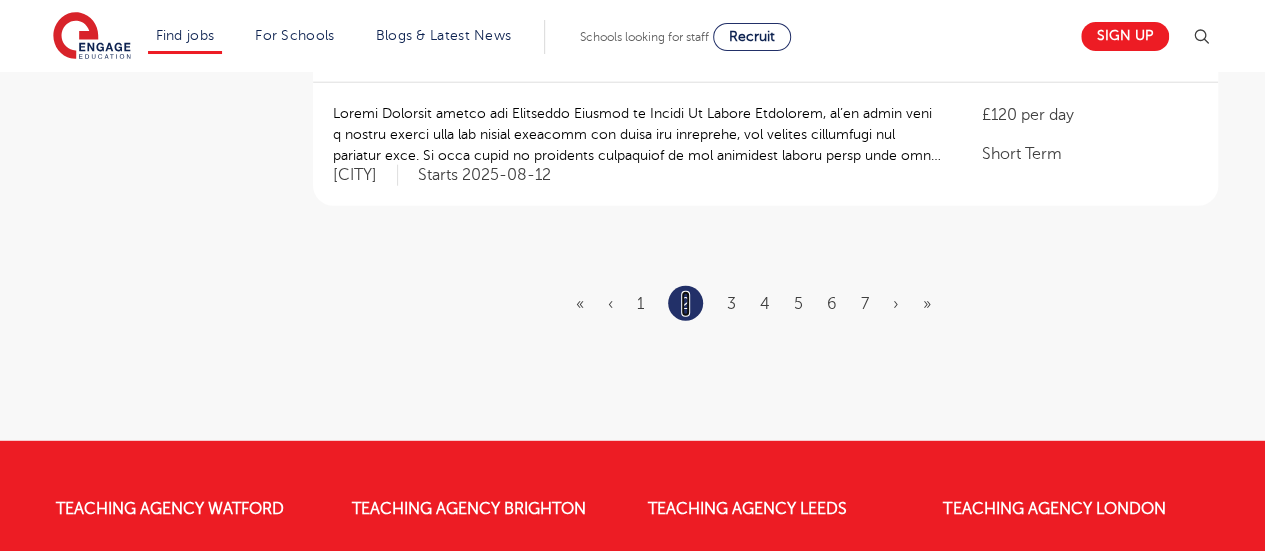 scroll, scrollTop: 0, scrollLeft: 0, axis: both 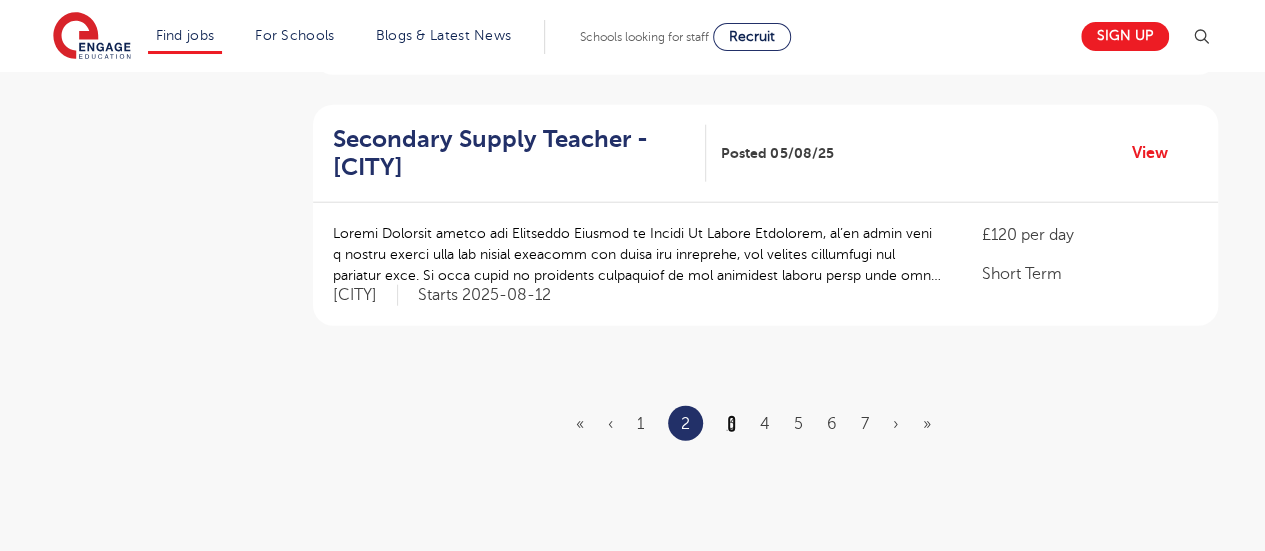 click on "3" at bounding box center [731, 424] 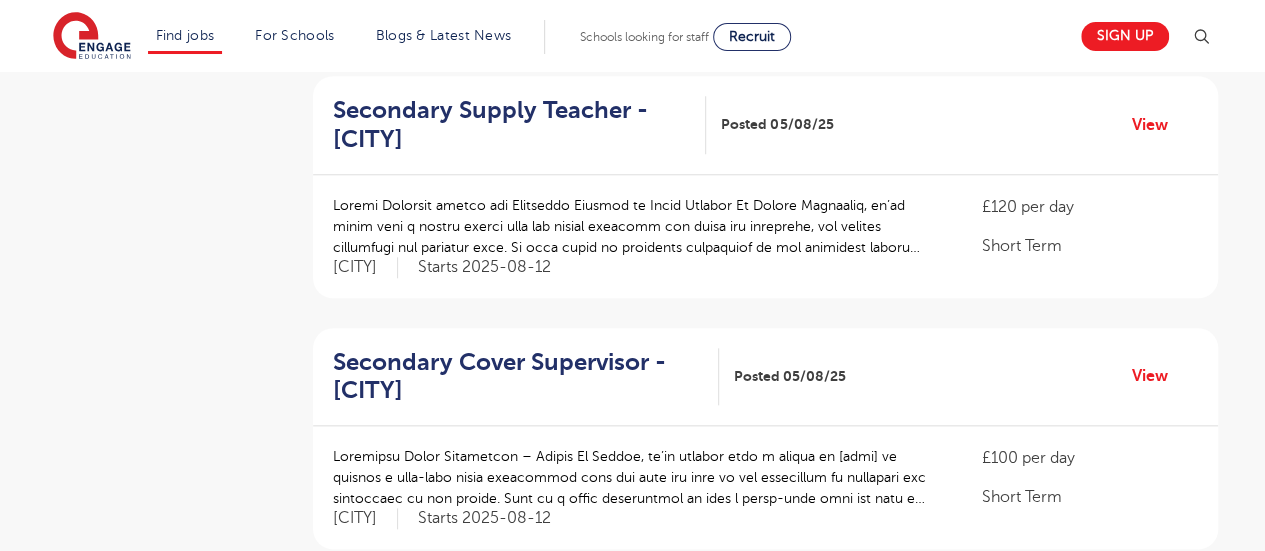 scroll, scrollTop: 920, scrollLeft: 0, axis: vertical 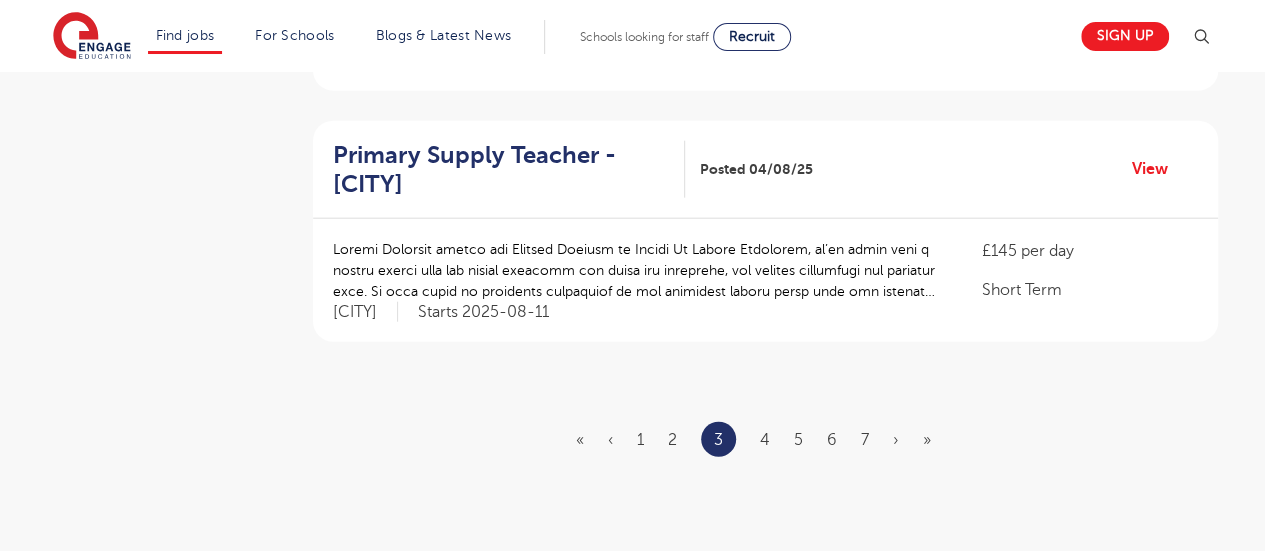 click on "« ‹ 1 2 3 4 5 6 7 › »" at bounding box center (765, 439) 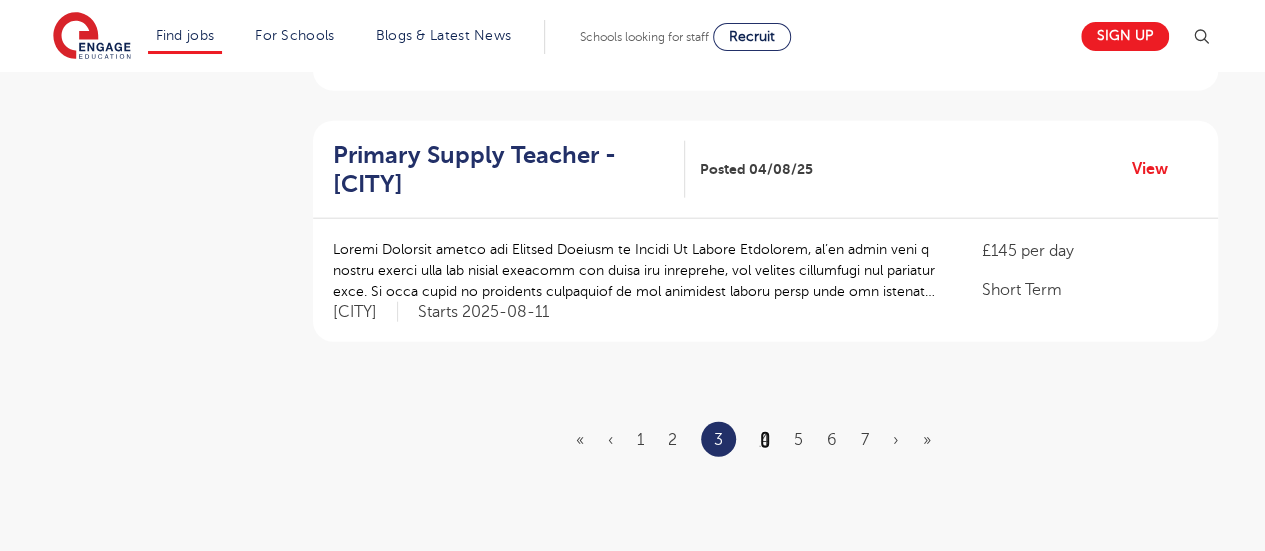 click on "4" at bounding box center [765, 440] 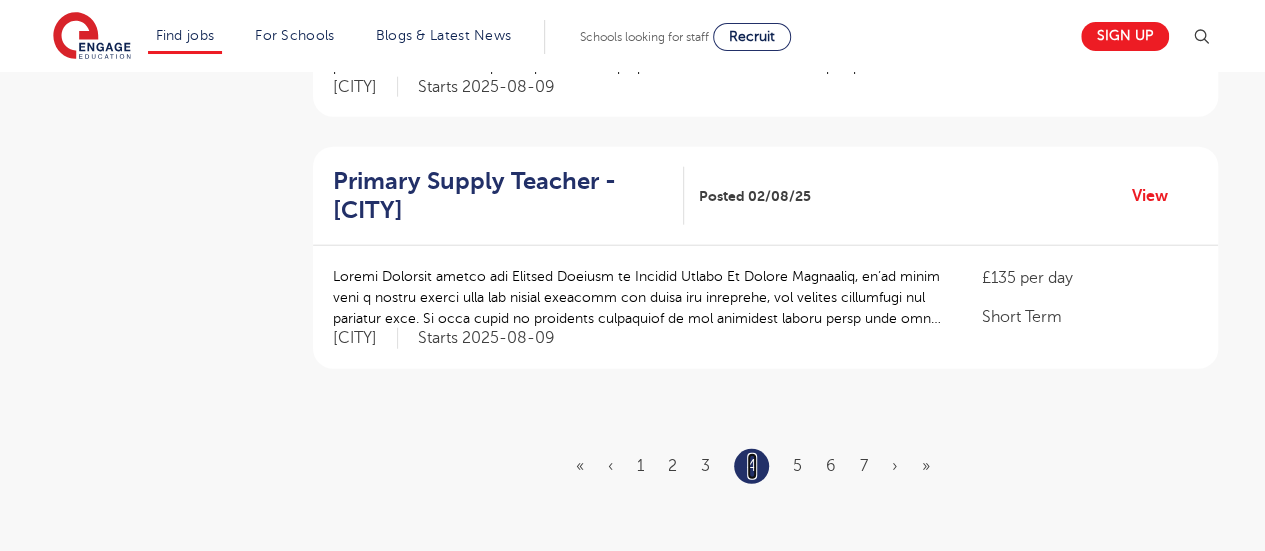 scroll, scrollTop: 2400, scrollLeft: 0, axis: vertical 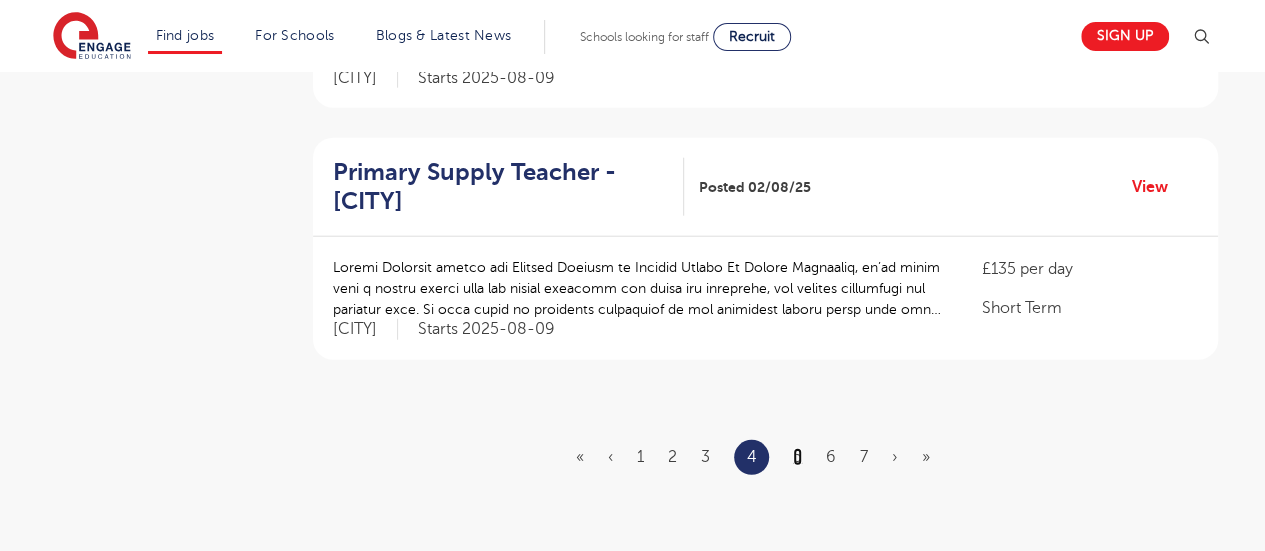 click on "5" at bounding box center [797, 457] 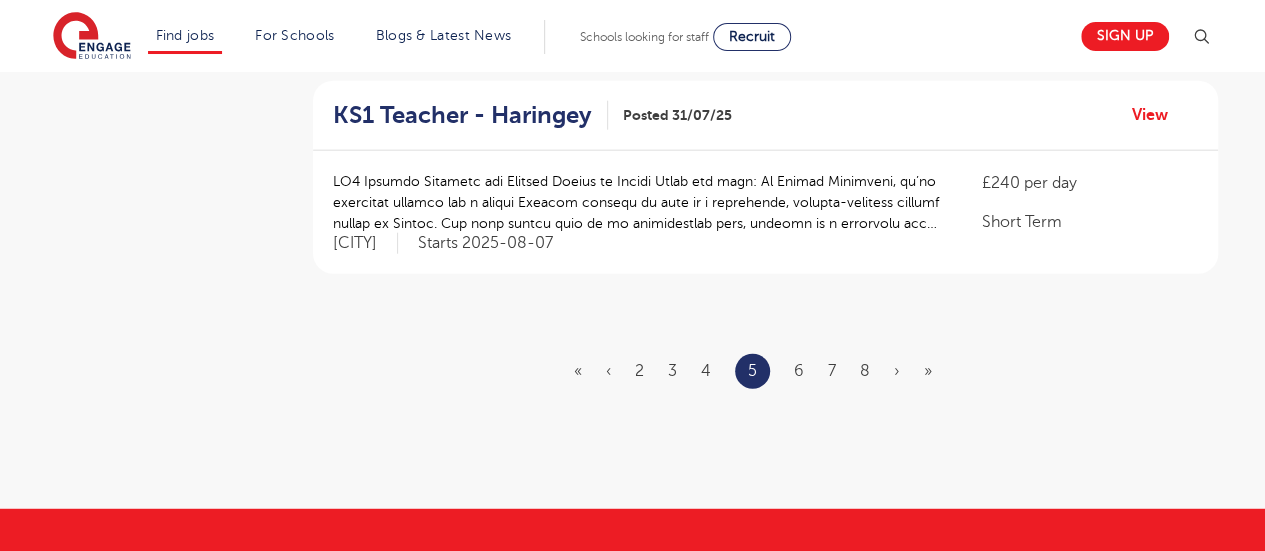 scroll, scrollTop: 0, scrollLeft: 0, axis: both 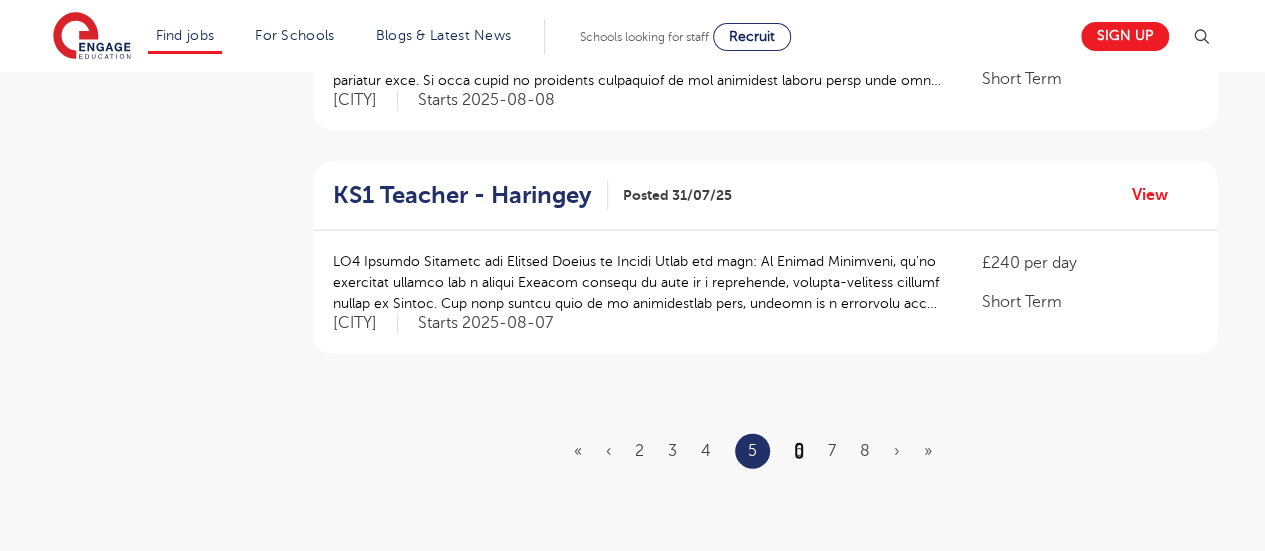 click on "6" at bounding box center (799, 451) 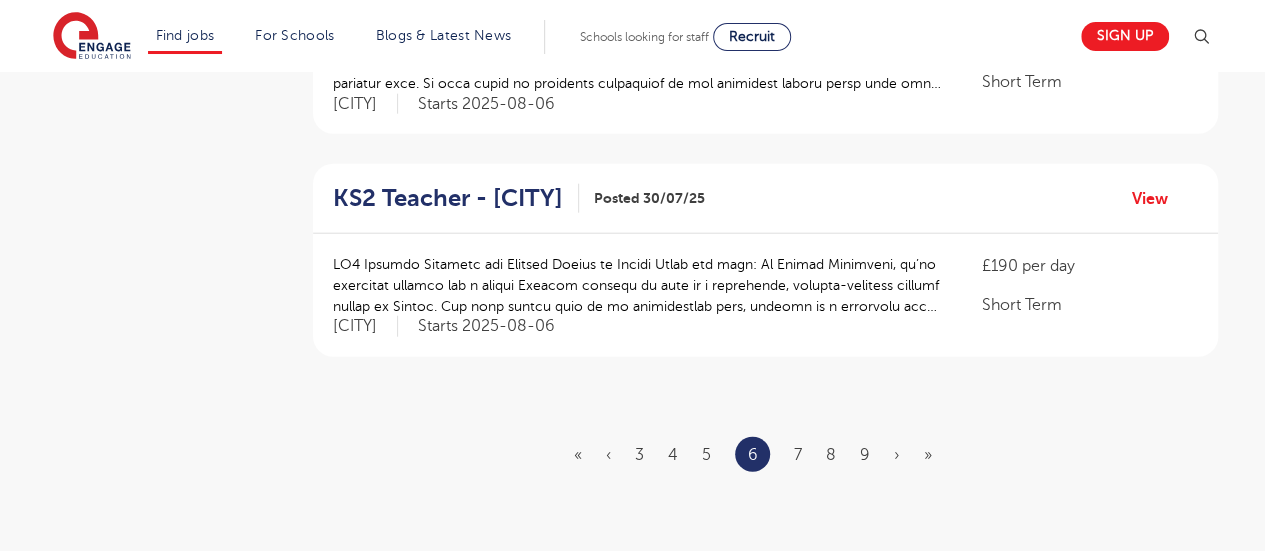 scroll, scrollTop: 2520, scrollLeft: 0, axis: vertical 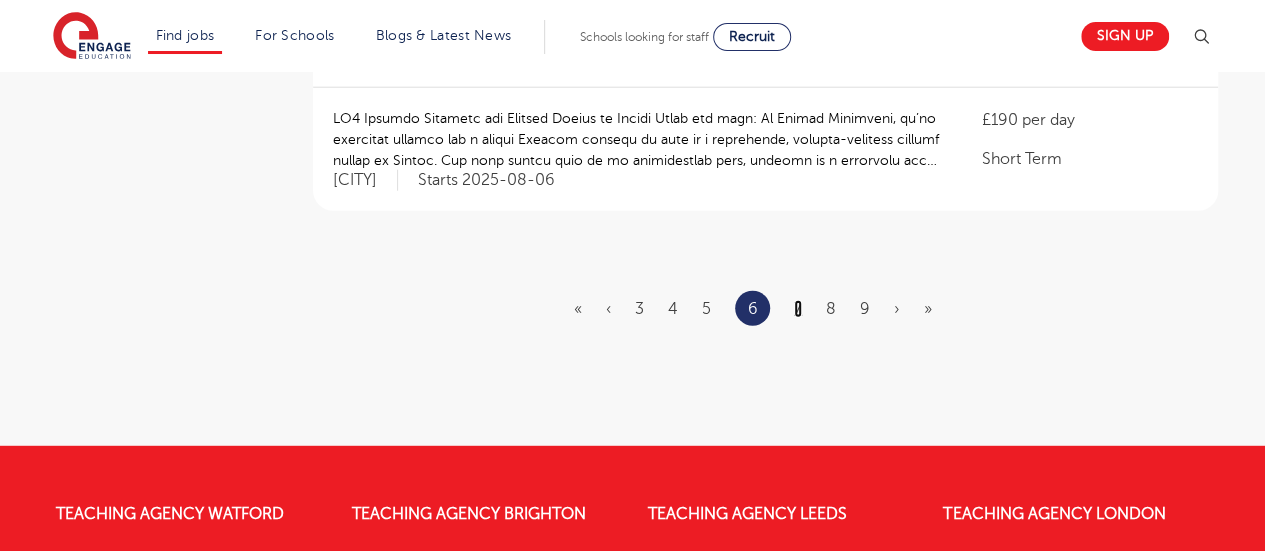 click on "7" at bounding box center (798, 309) 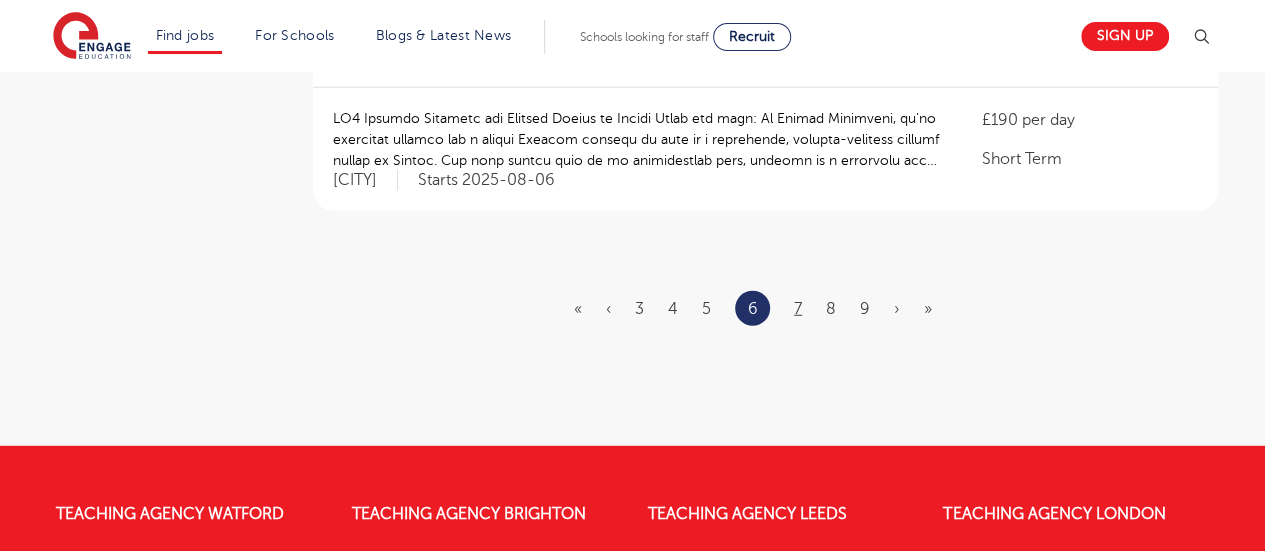 scroll, scrollTop: 0, scrollLeft: 0, axis: both 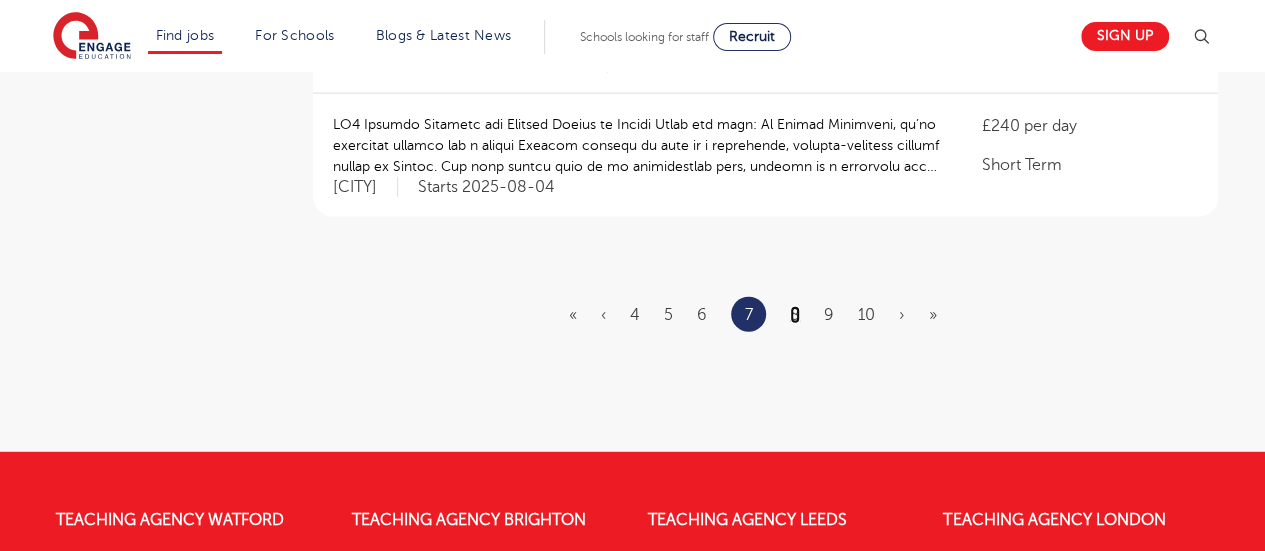 click on "8" at bounding box center [795, 315] 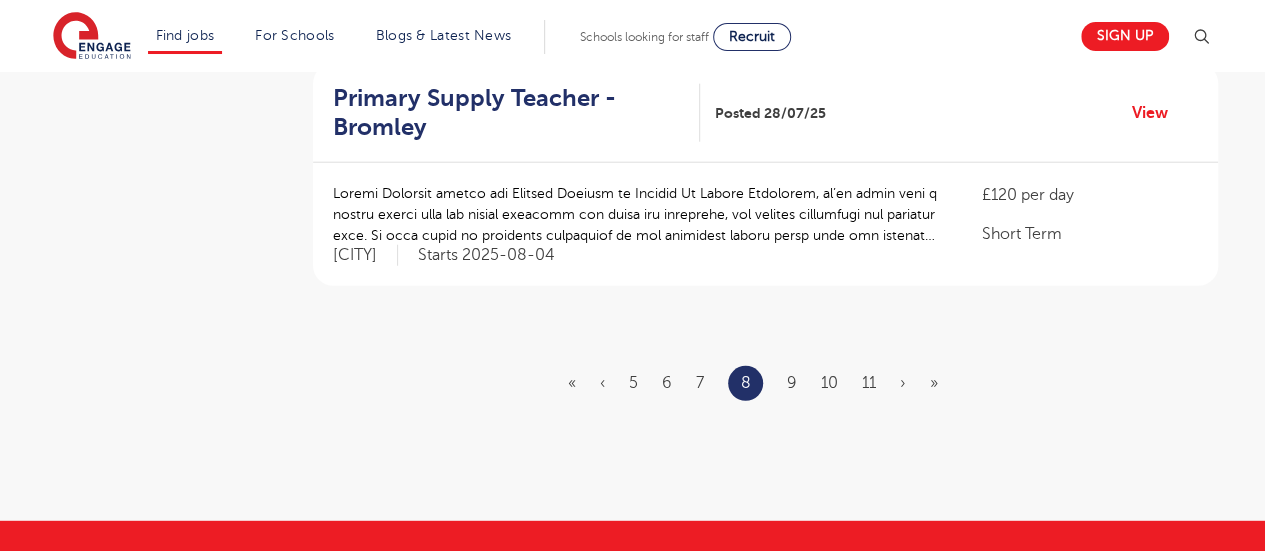 scroll, scrollTop: 2480, scrollLeft: 0, axis: vertical 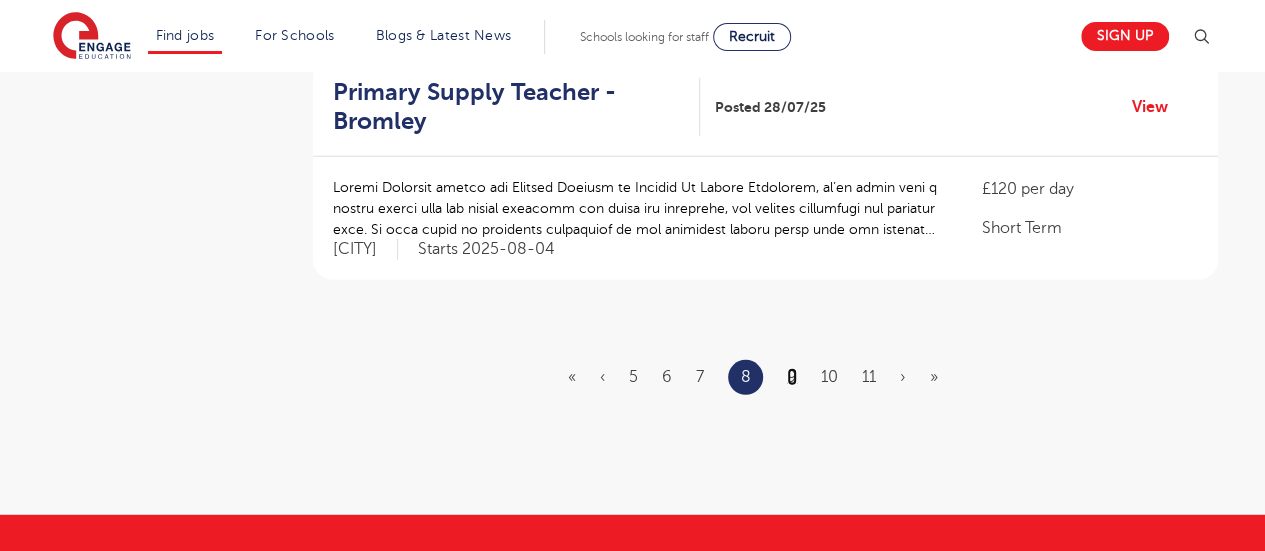 click on "9" at bounding box center (792, 377) 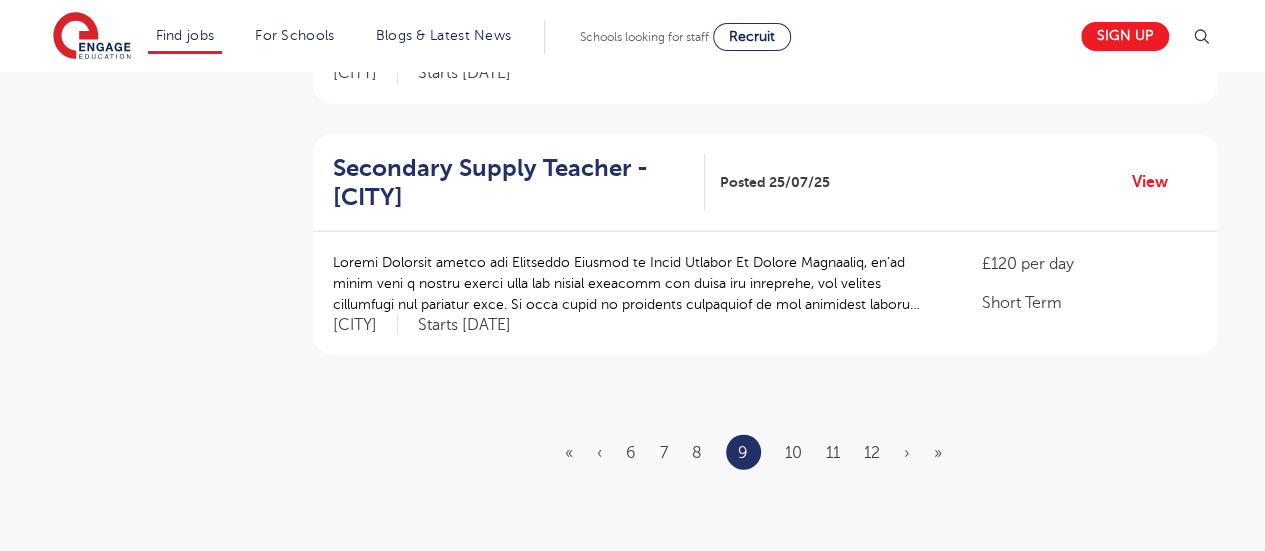 scroll, scrollTop: 2400, scrollLeft: 0, axis: vertical 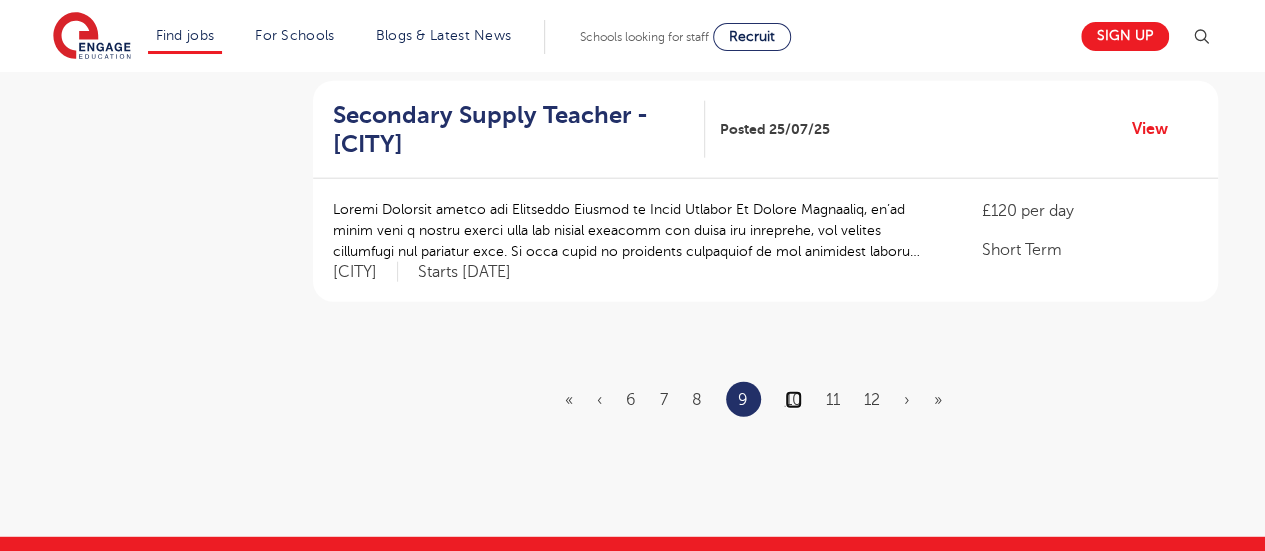 click on "10" at bounding box center (793, 400) 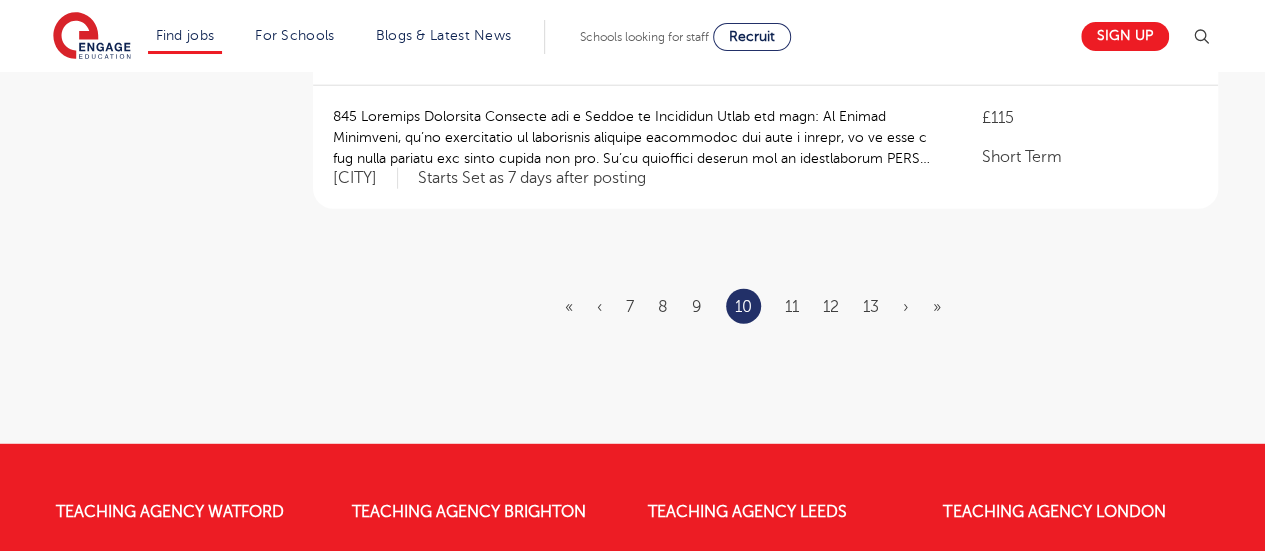 scroll, scrollTop: 2520, scrollLeft: 0, axis: vertical 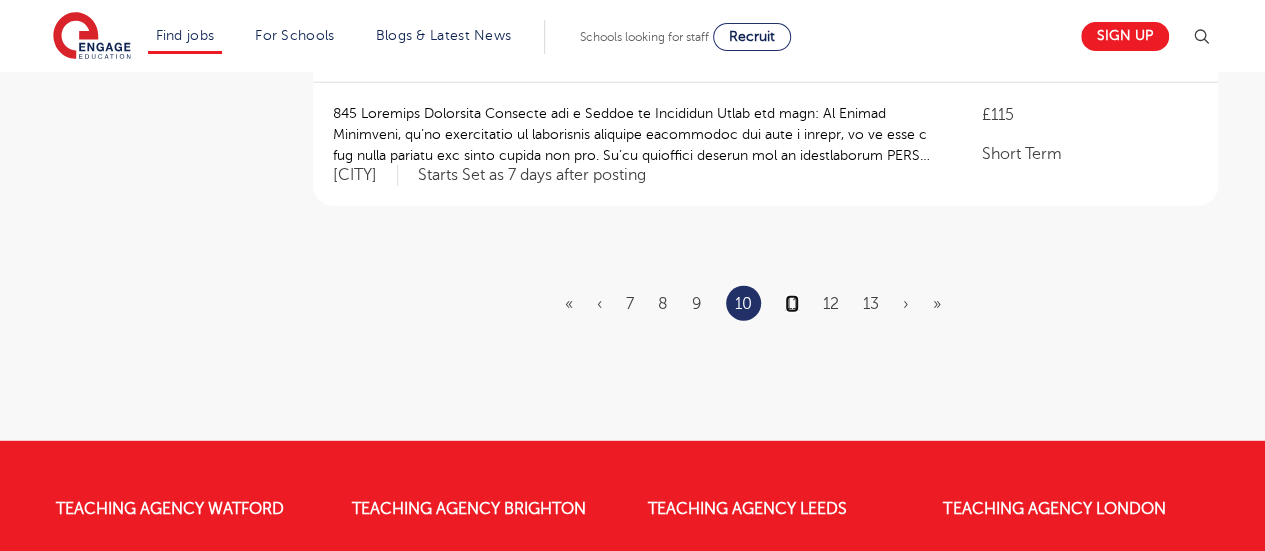 click on "11" at bounding box center (792, 304) 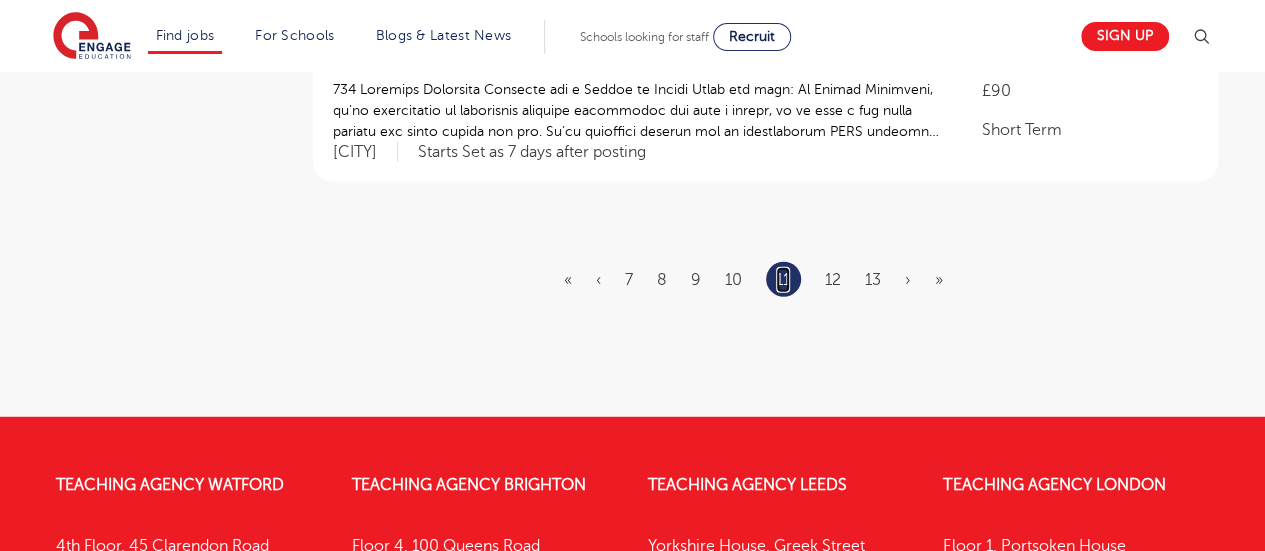 scroll, scrollTop: 0, scrollLeft: 0, axis: both 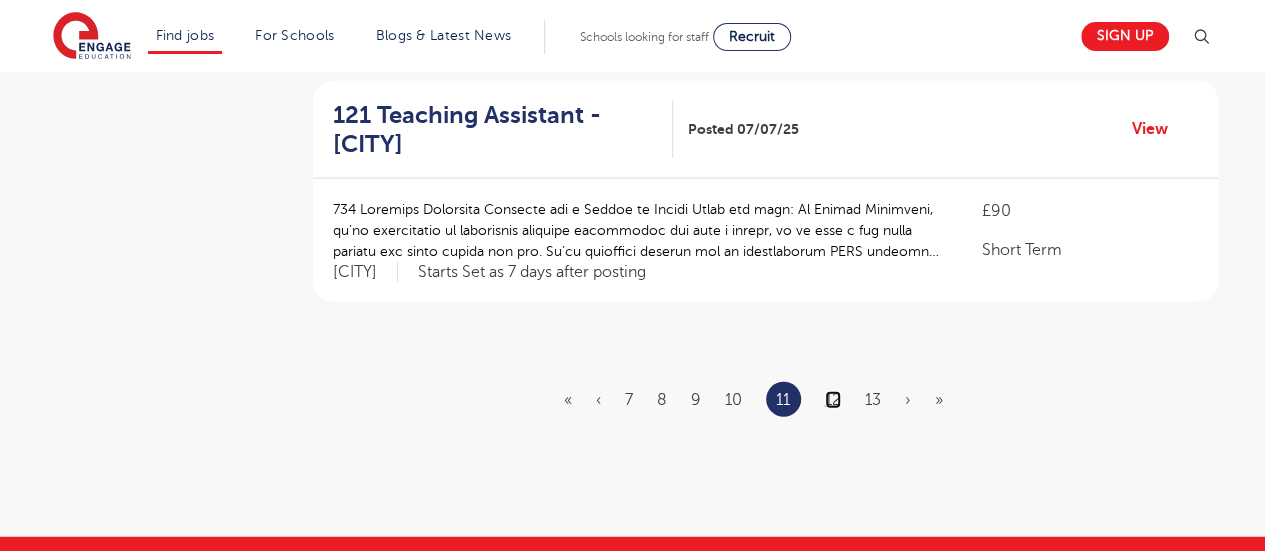 click on "12" at bounding box center [833, 400] 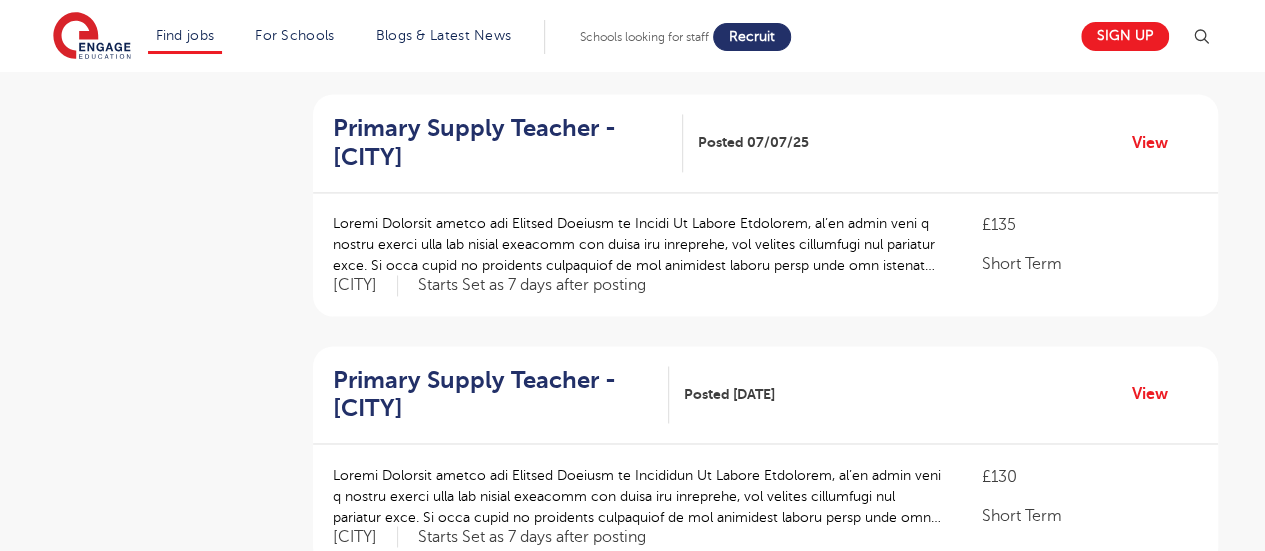 scroll, scrollTop: 1440, scrollLeft: 0, axis: vertical 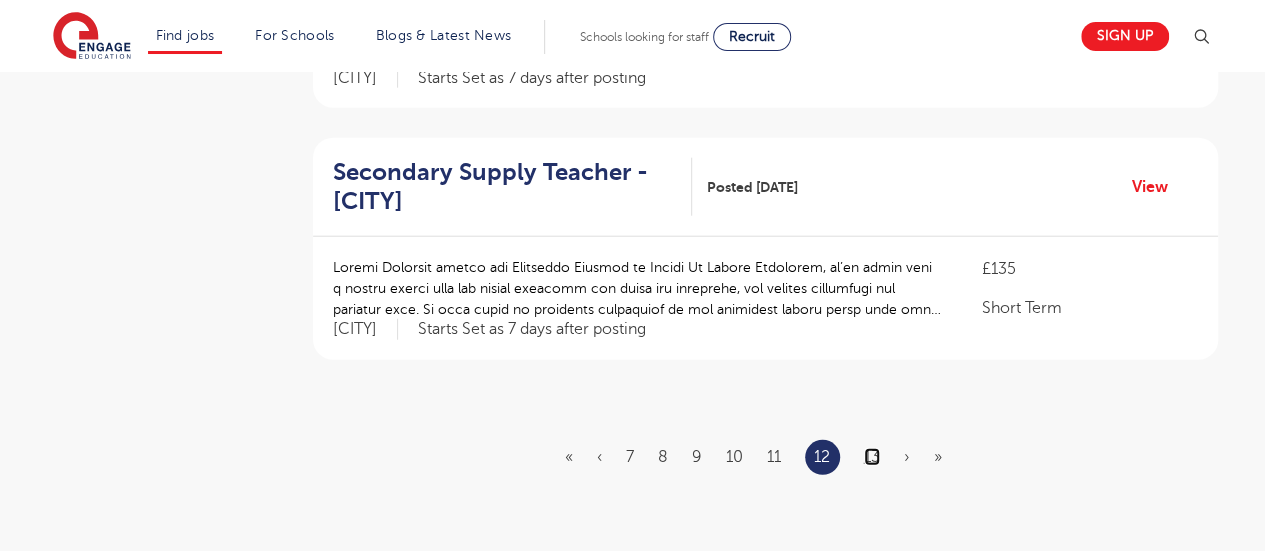 click on "13" at bounding box center (872, 457) 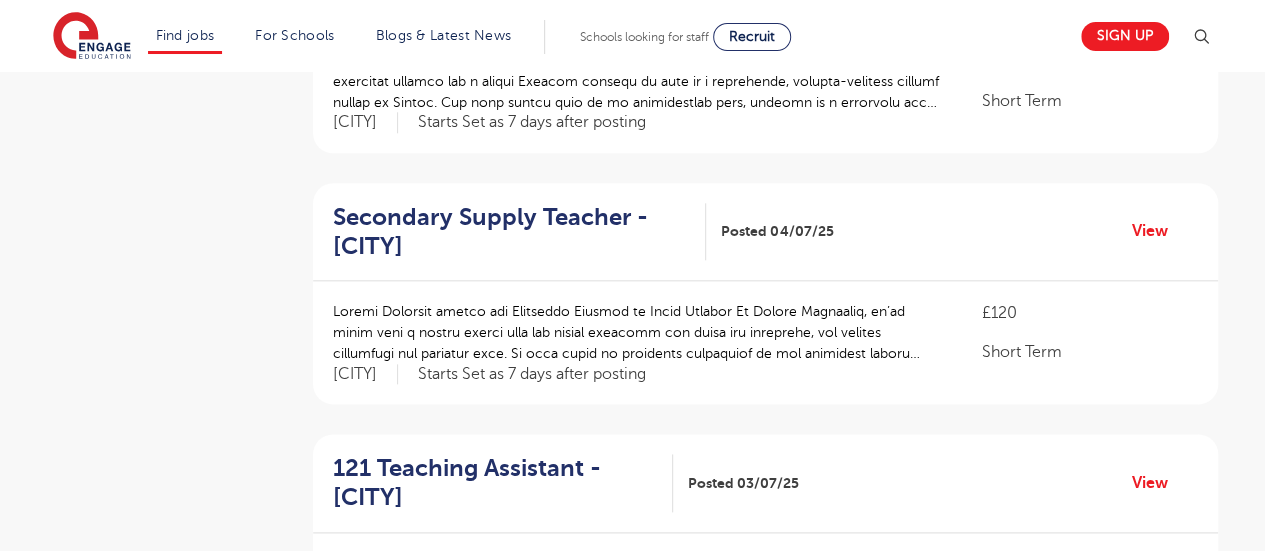 scroll, scrollTop: 1200, scrollLeft: 0, axis: vertical 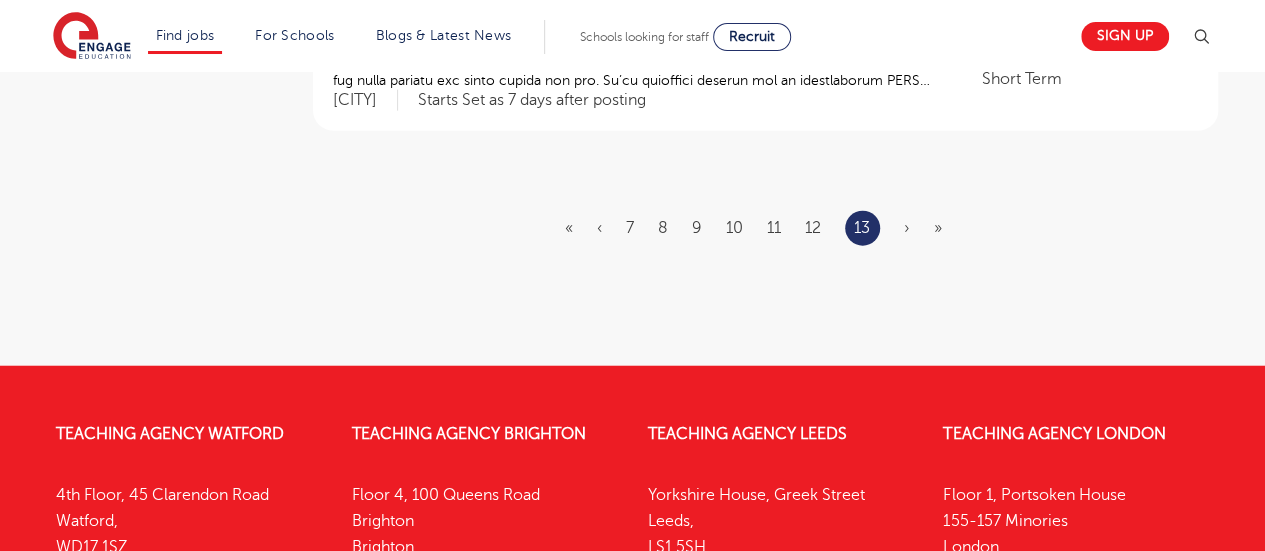 click on "« ‹ 7 8 9 10 11 12 13 › »" at bounding box center (765, 228) 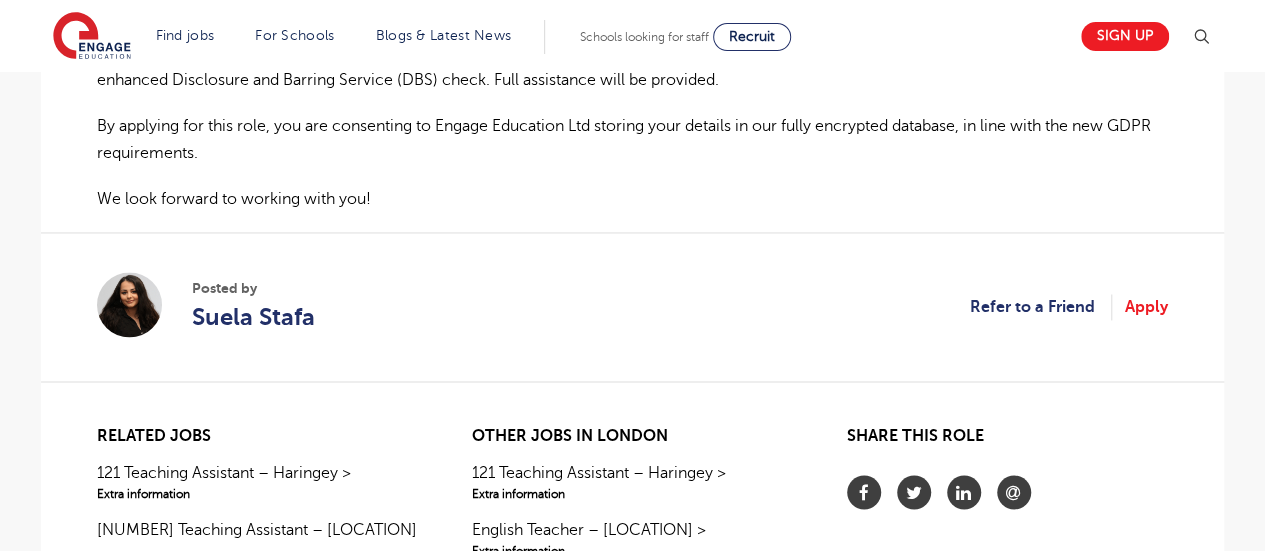scroll, scrollTop: 1520, scrollLeft: 0, axis: vertical 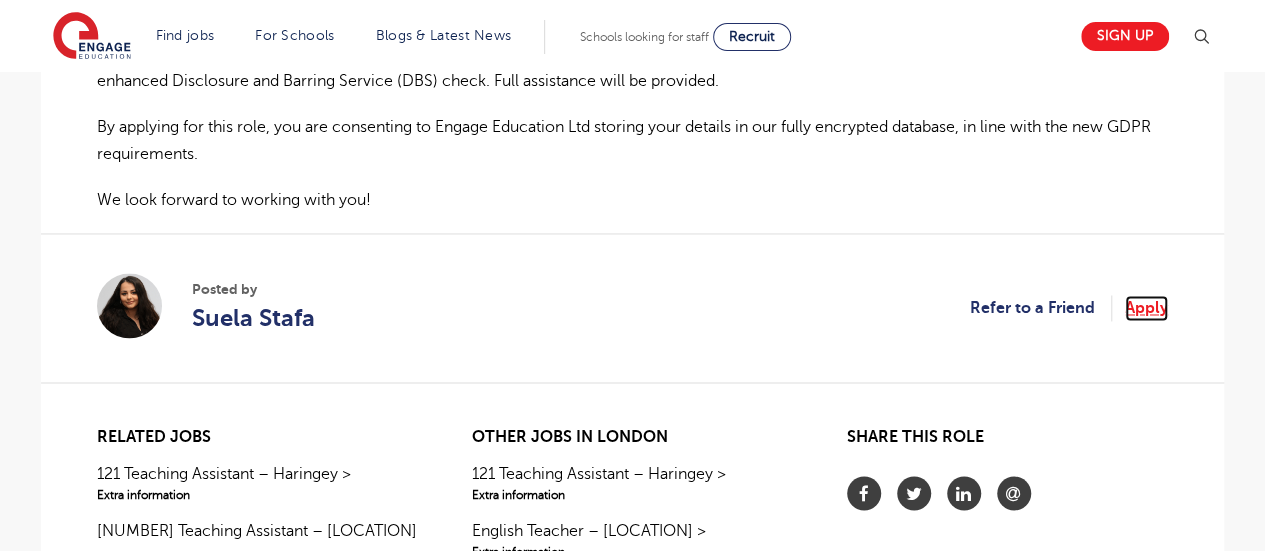 click on "Apply" at bounding box center (1146, 308) 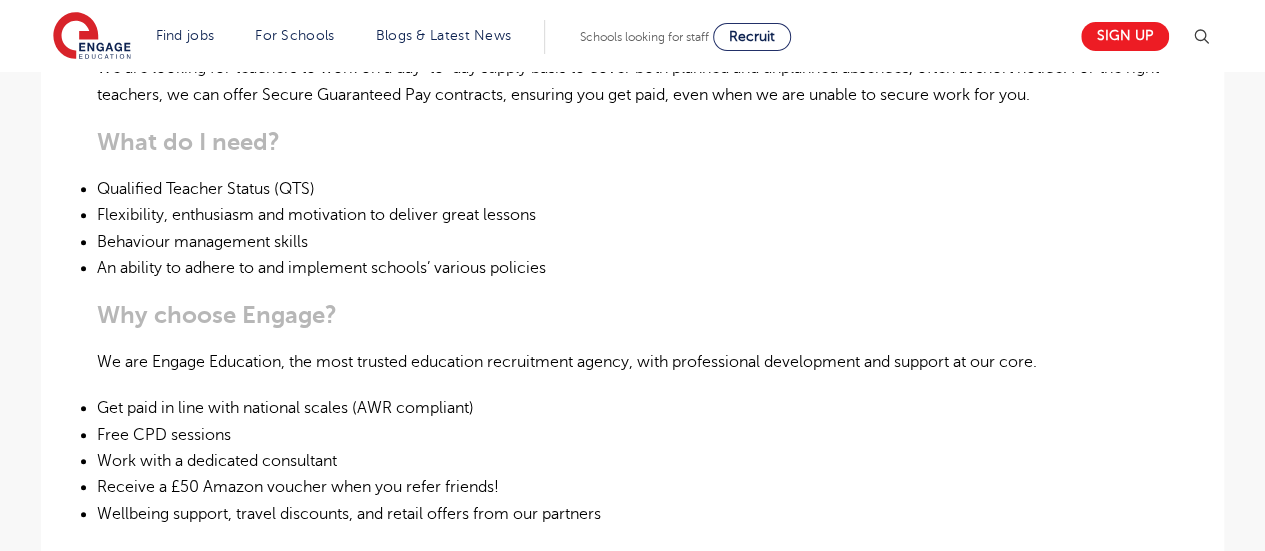 scroll, scrollTop: 800, scrollLeft: 0, axis: vertical 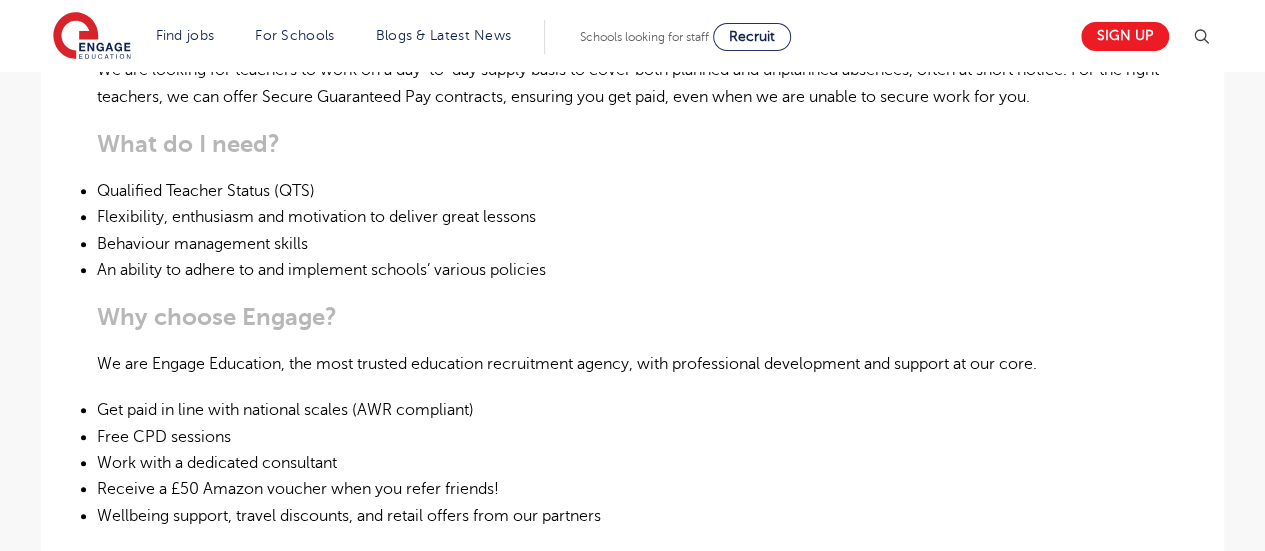 click on "Qualified Teacher Status (QTS)" at bounding box center [632, 191] 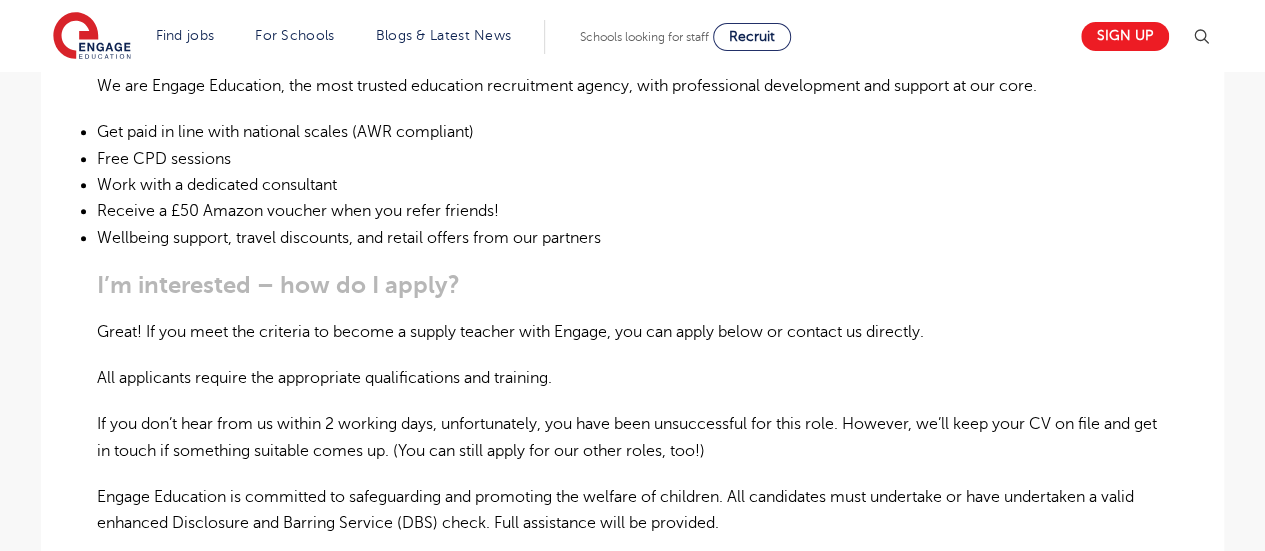 scroll, scrollTop: 1080, scrollLeft: 0, axis: vertical 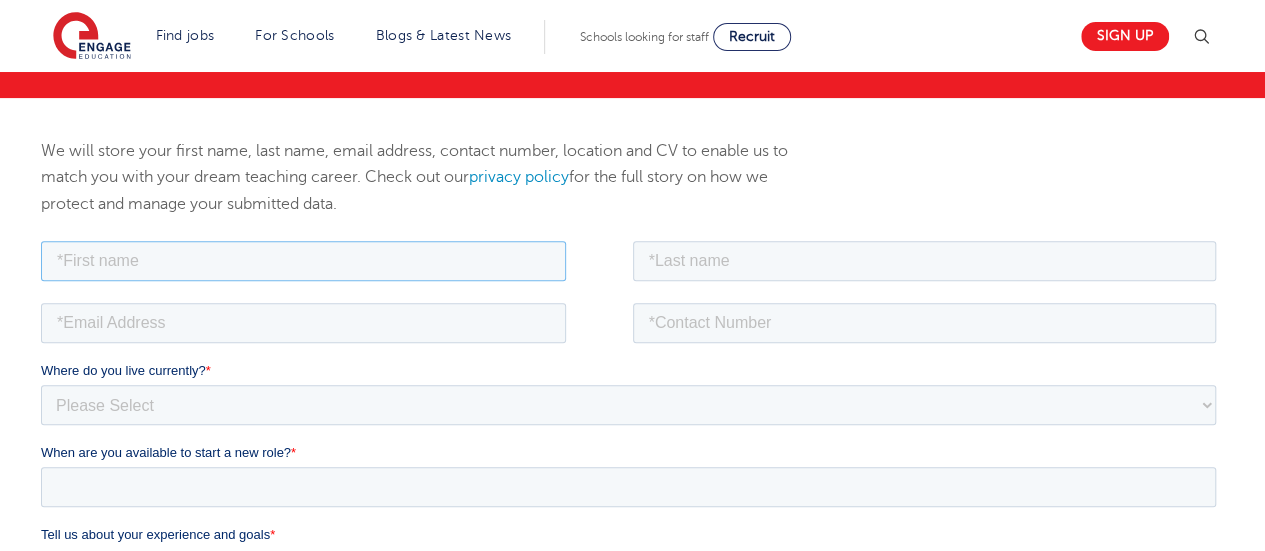 click at bounding box center [303, 260] 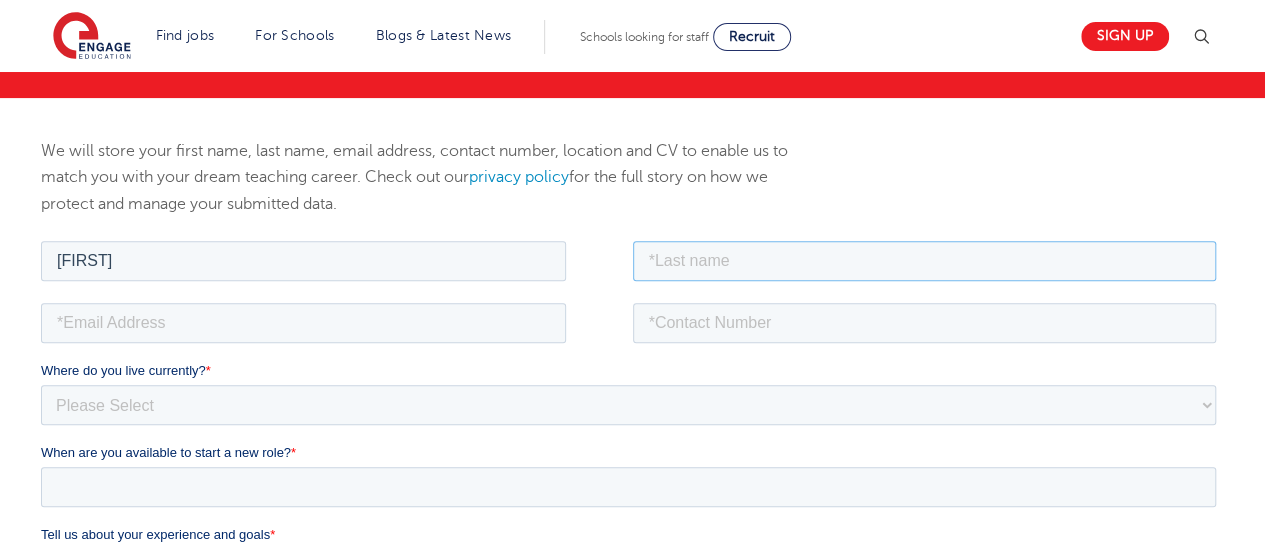 type on "[LAST]" 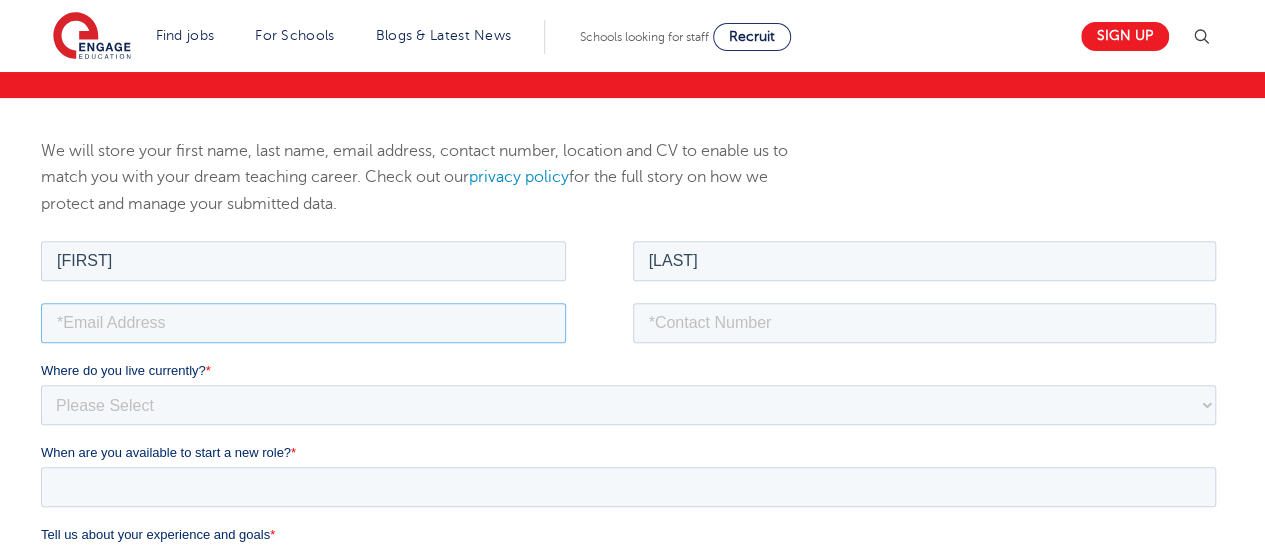 type on "[EMAIL]" 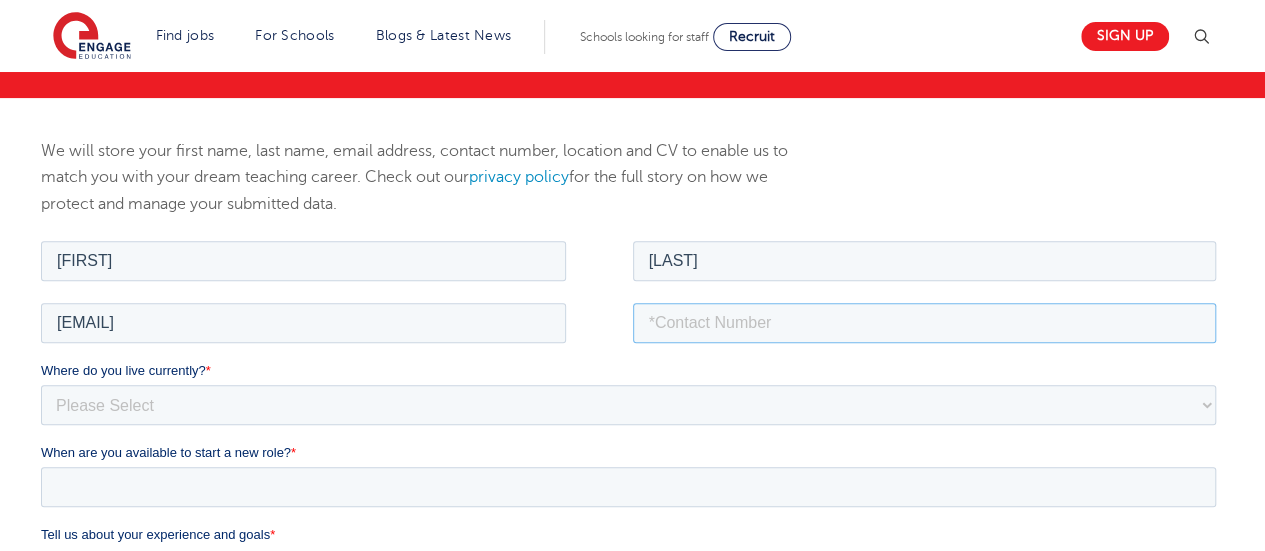 type on "[PHONE]" 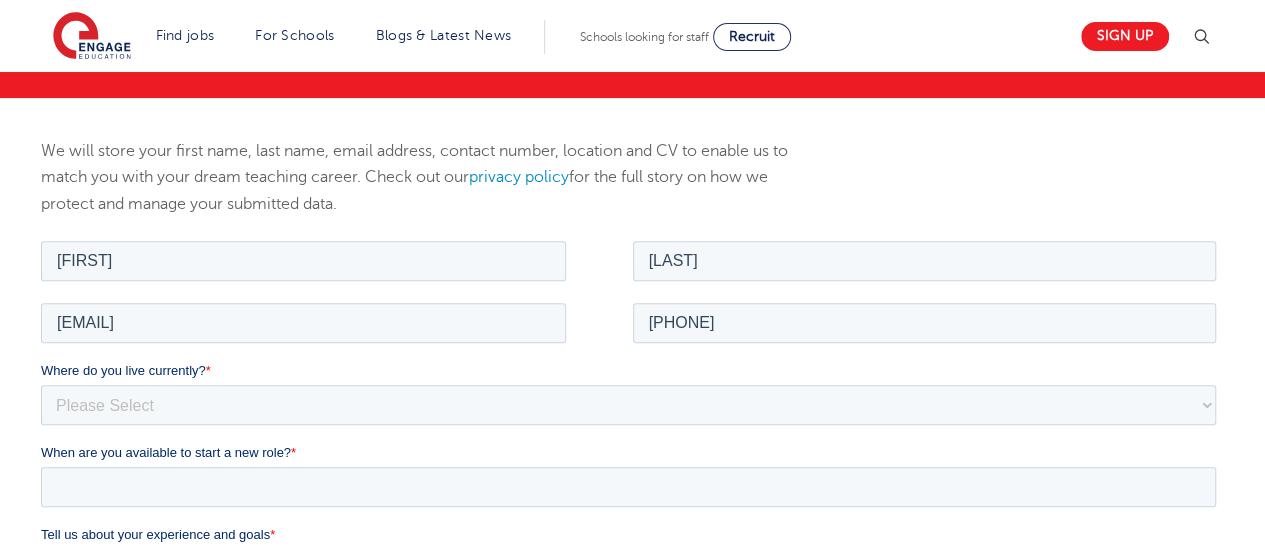 click on "We will store your first name, last name, email address, contact number, location and CV to enable us to match you with your dream teaching career. Check out our privacy policy for the full story on how we protect and manage your submitted data." at bounding box center (632, 558) 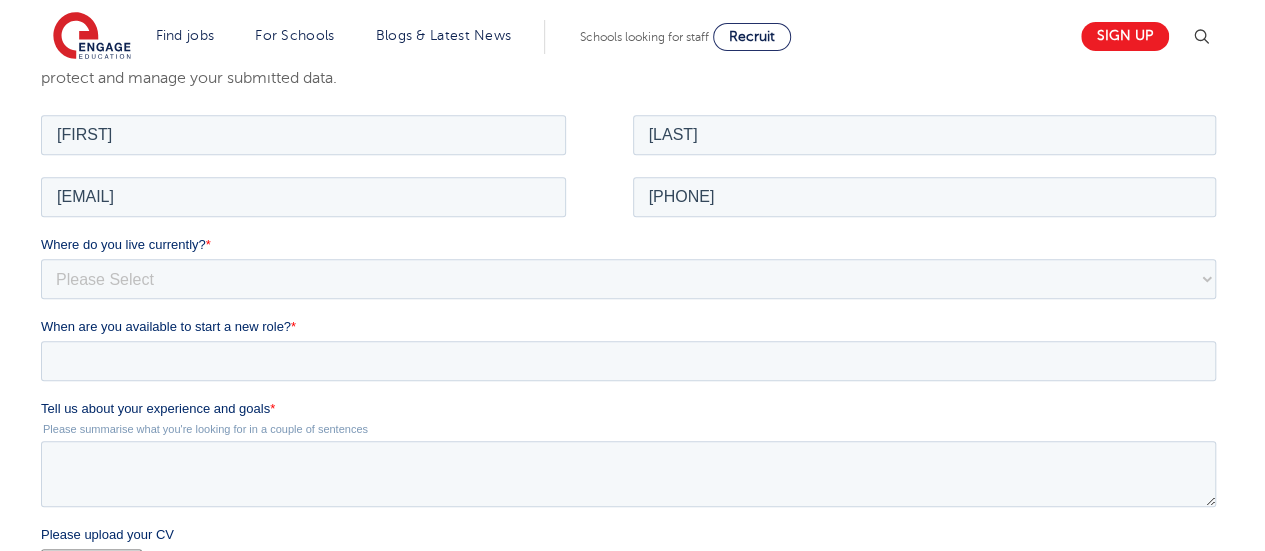 scroll, scrollTop: 480, scrollLeft: 0, axis: vertical 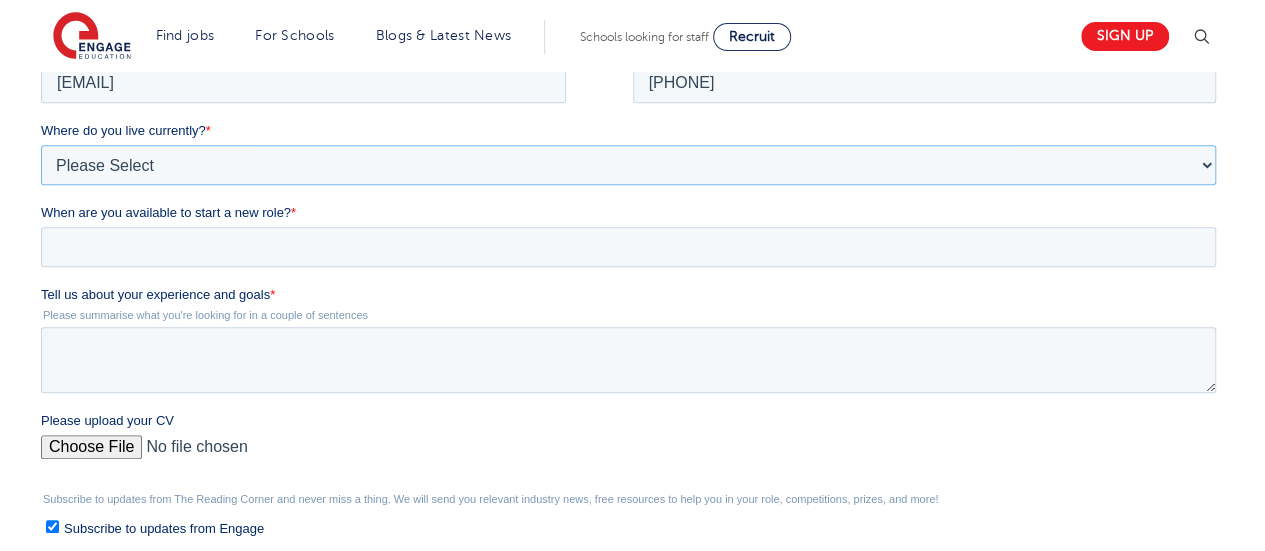 click on "Please Select UK Canada Ireland Australia New Zealand Europe USA South Africa Jamaica Africa Asia Middle East South America Caribbean" at bounding box center [628, 165] 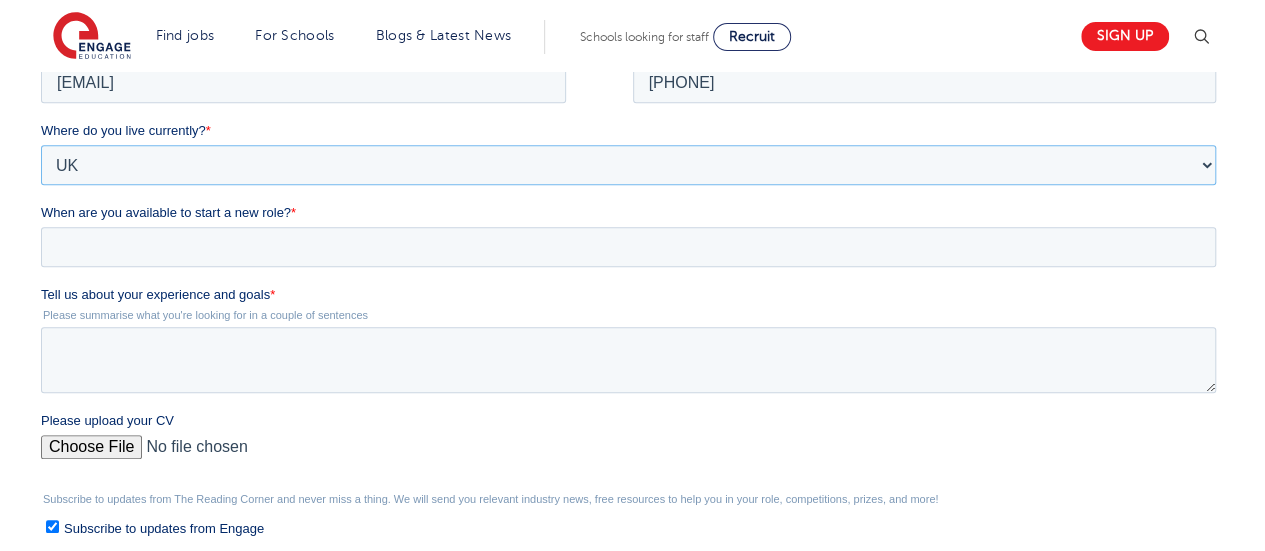 click on "Please Select UK Canada Ireland Australia New Zealand Europe USA South Africa Jamaica Africa Asia Middle East South America Caribbean" at bounding box center (628, 165) 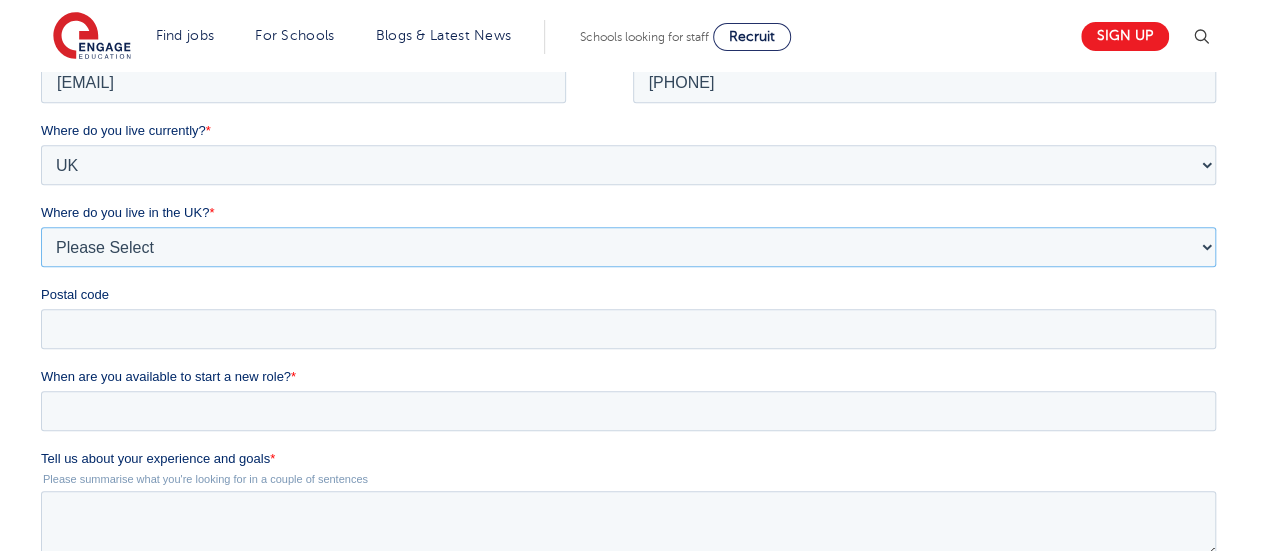 click on "Please Select Overseas Barnsley Bedfordshire Berkshire Bournemouth Bracknell Forest Bradford Brighton and Hove Bristol Buckinghamshire Calderdale Cambridgeshire Cheshire City of London City of Plymouth Cornwall County Durham Cumbria Derbyshire Devon Doncaster Dorset Durham Durham and North Yorkshire East Riding of Yorkshire East Sussex Essex Gloucestershire Hampshire Herefordshire Hertfordshire Hull Isle of Wight Kent Kirklees Lancashire Leeds Leicestershire Lincolnshire London Luton Luton South Luton Town Centre Manchester Medway Merseyside Milton Keynes Norfolk Northamptonshire North Somerset Northumberland North Yorkshire Nottinghamshire Oxfordshire Peterborough Poole Portsmouth Reading Rotherham Rutland Sheffield Shropshire Slough Somerset Southampton Southend On Sea South Yorkshire Staffordshire Suffolk Surrey Thurrock Torbay Tyne and Wear Wakefield Warwickshire West Berkshire West Midlands West Sussex West Yorkshire Wiltshire Windsor and Maidenhead Wokingham Worcestershire York" at bounding box center (628, 247) 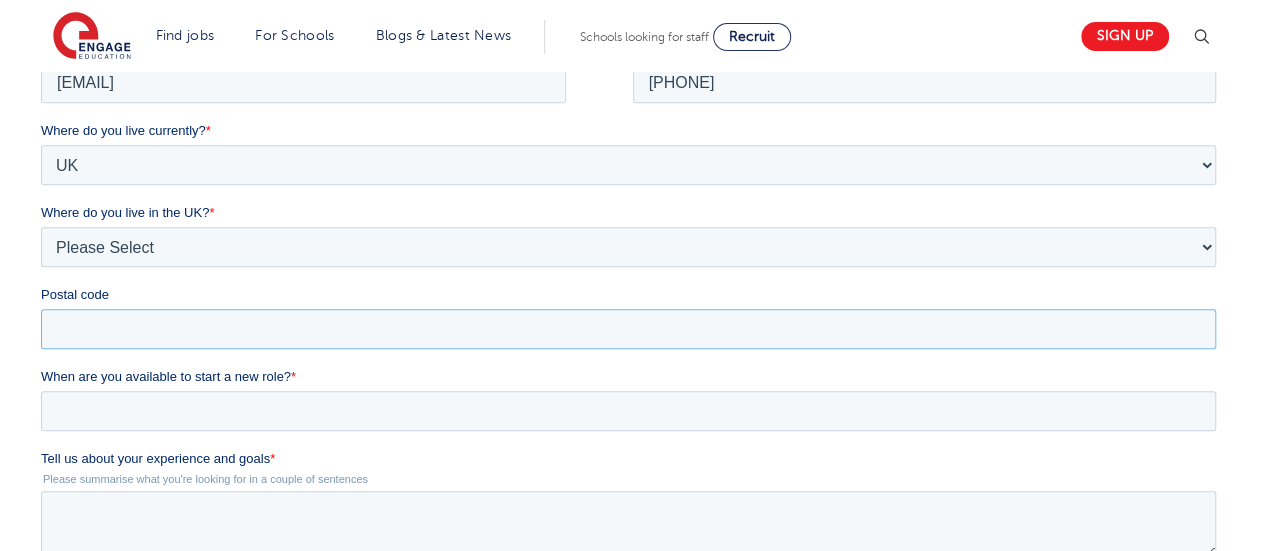click on "Postal code" at bounding box center (628, 329) 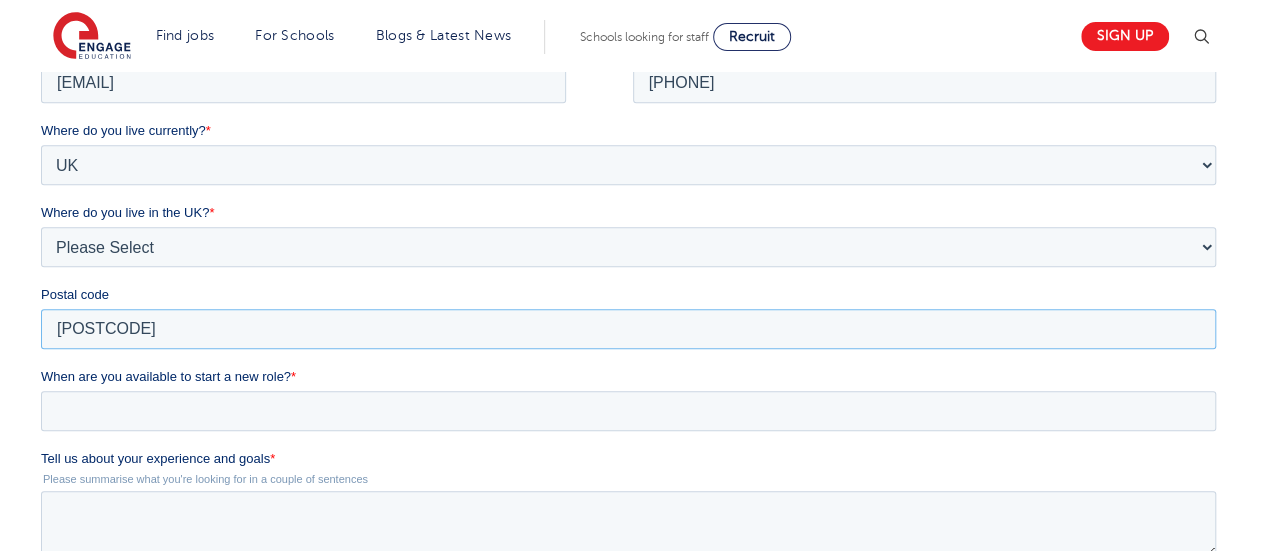 click on "[POSTCODE]" at bounding box center (628, 329) 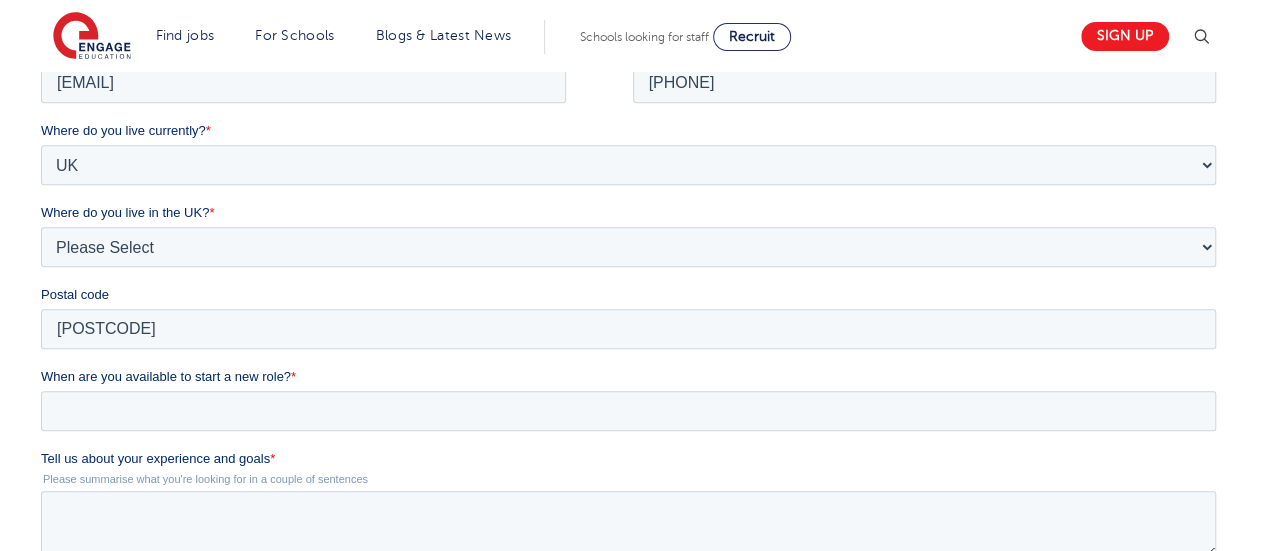 click on "We will store your first name, last name, email address, contact number, location and CV to enable us to match you with your dream teaching career. Check out our privacy policy for the full story on how we protect and manage your submitted data." at bounding box center (632, 400) 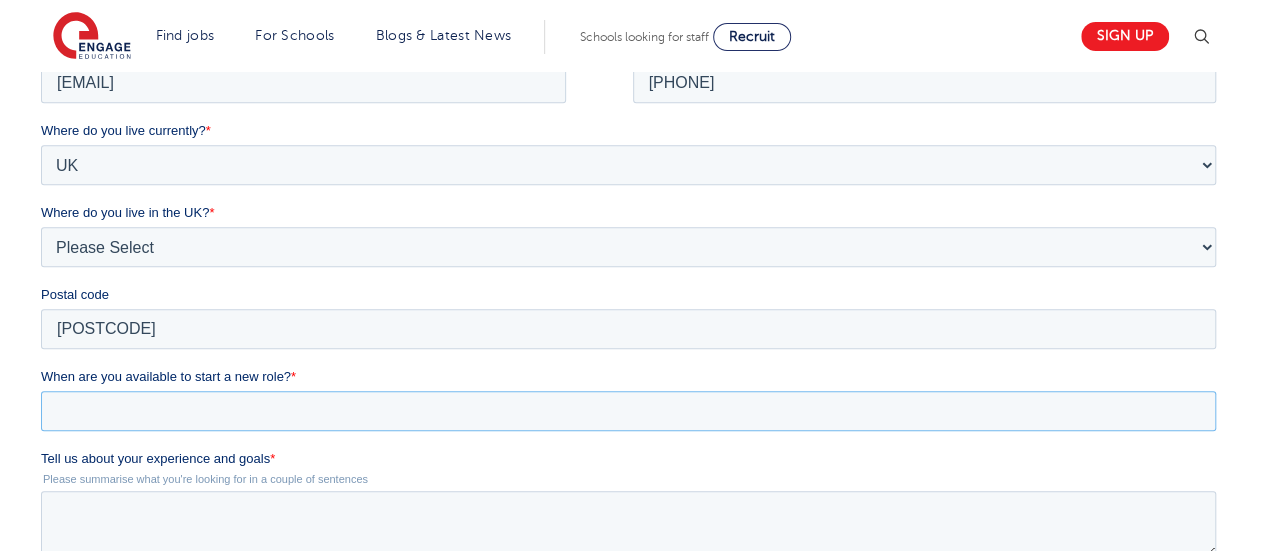 click on "When are you available to start a new role? *" at bounding box center [628, 411] 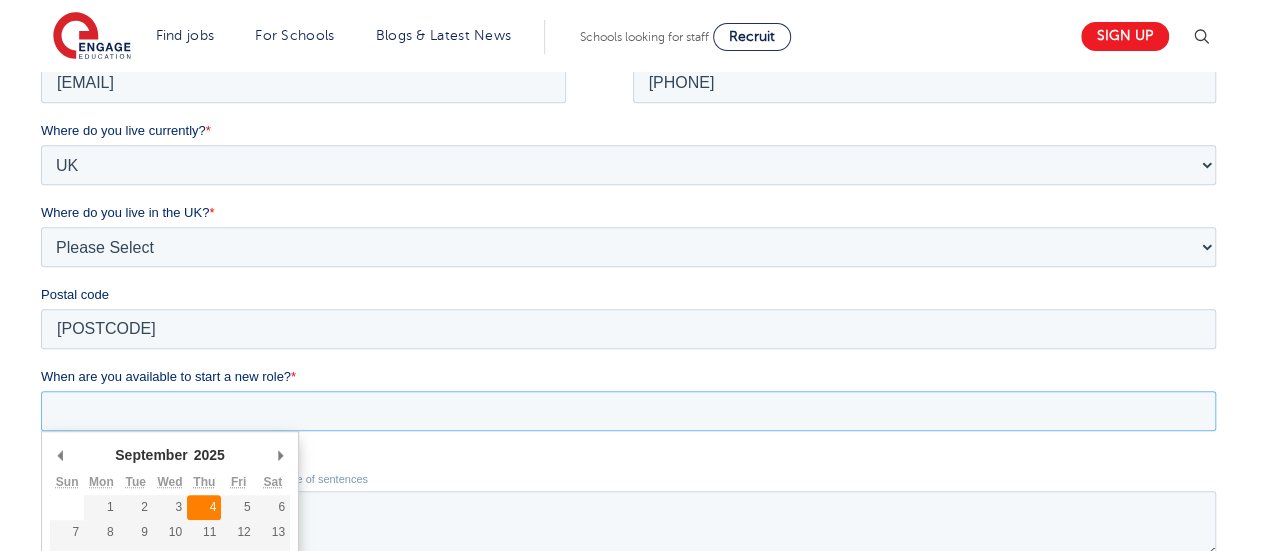 type on "[DATE]" 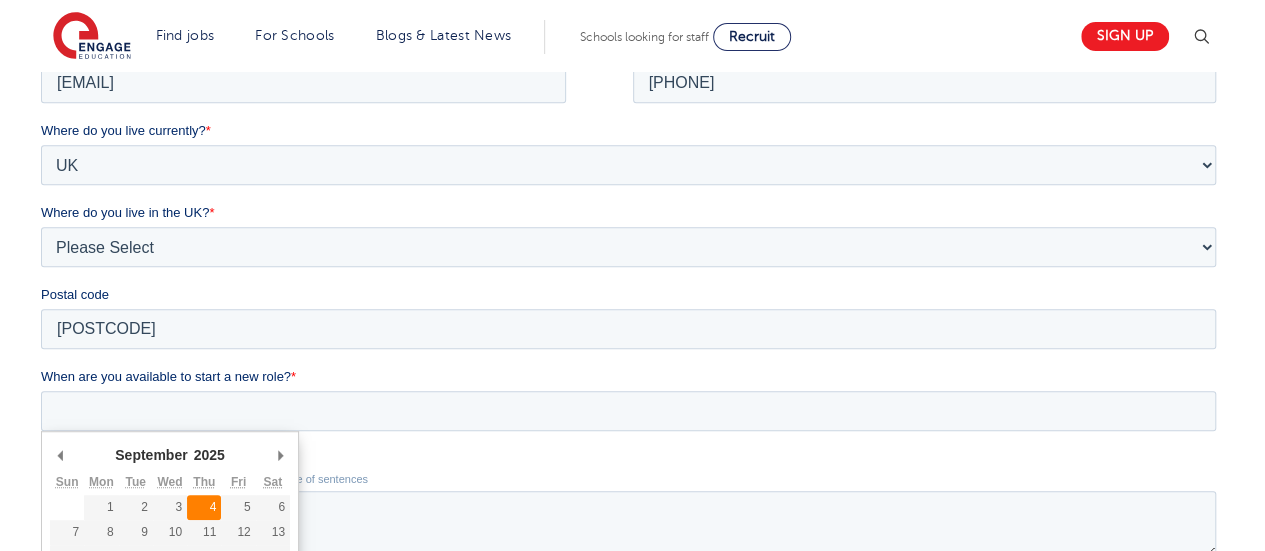 type on "[DATE]" 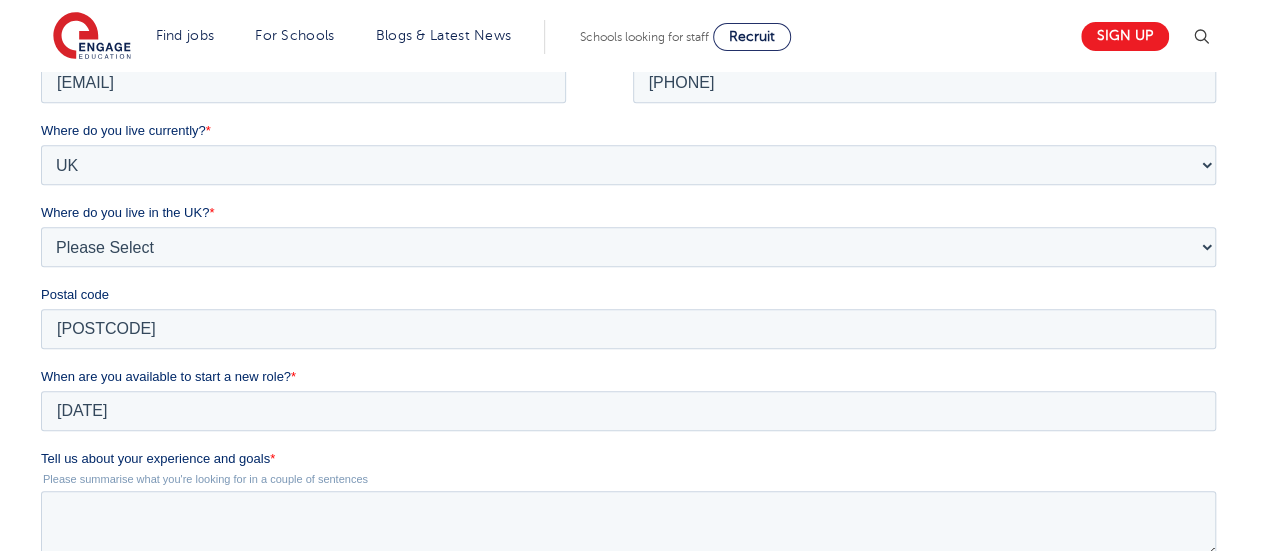 click on "We will store your first name, last name, email address, contact number, location and CV to enable us to match you with your dream teaching career. Check out our privacy policy for the full story on how we protect and manage your submitted data." at bounding box center [632, 400] 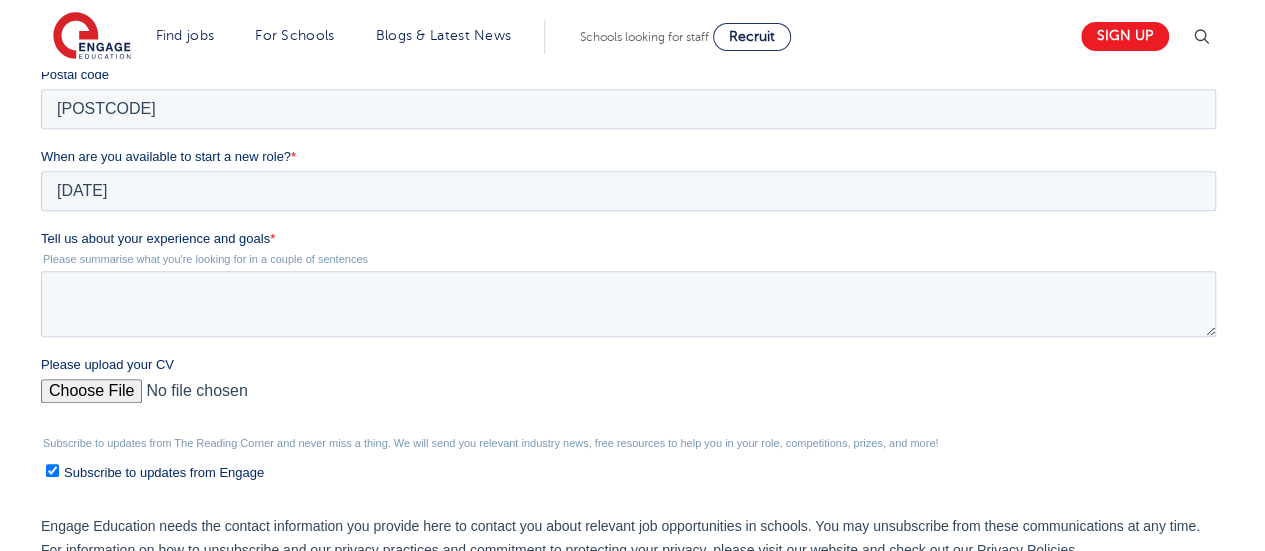 scroll, scrollTop: 760, scrollLeft: 0, axis: vertical 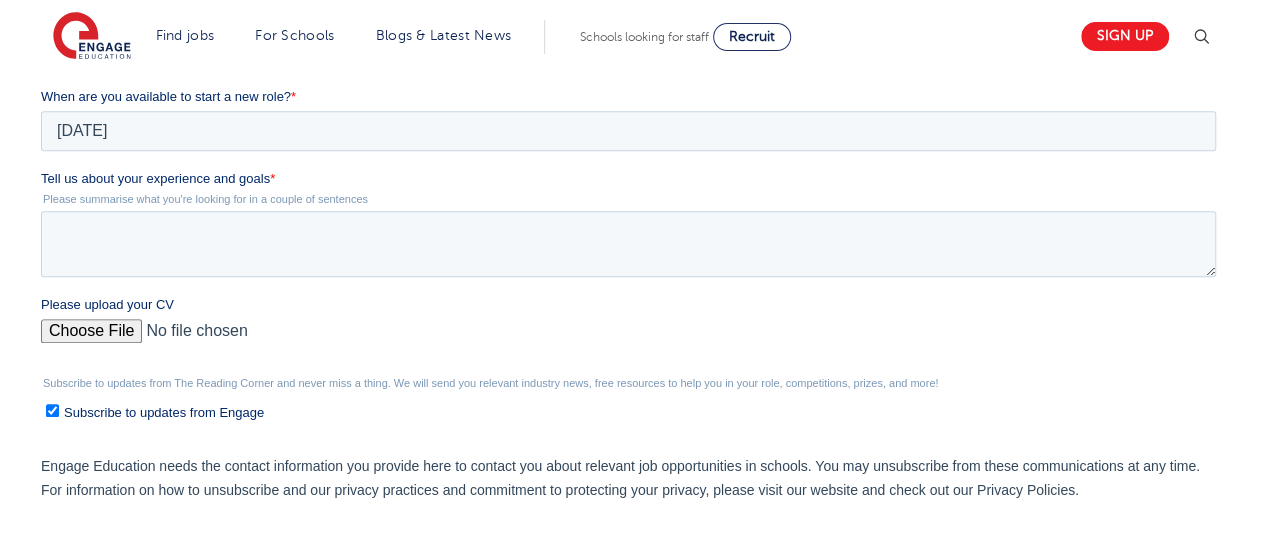 click on "Subscribe to updates from Engage" at bounding box center [52, 410] 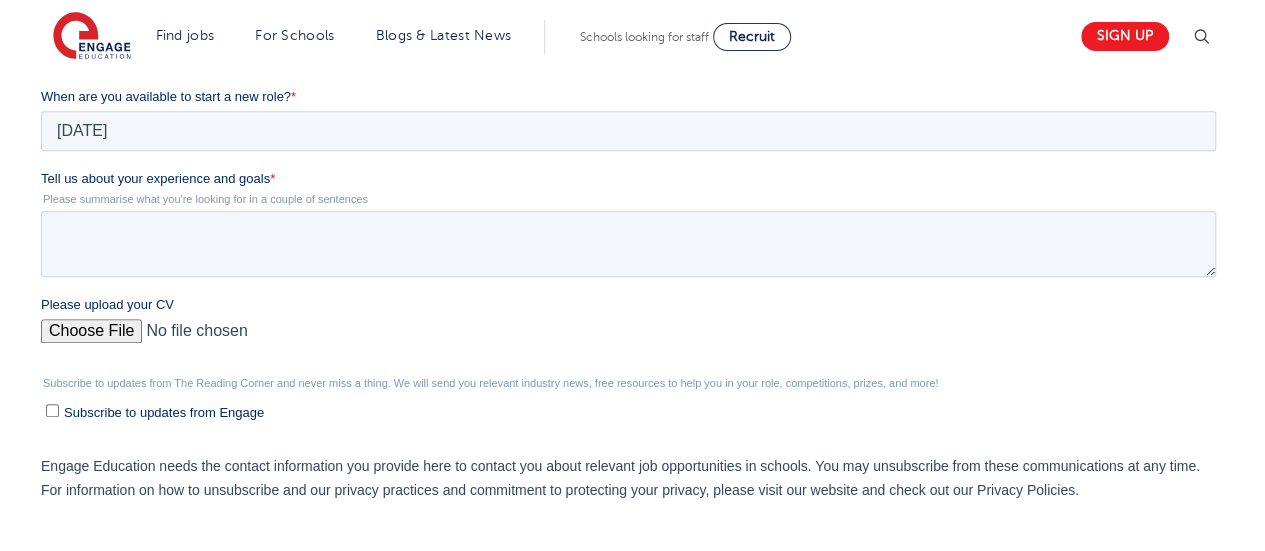 checkbox on "false" 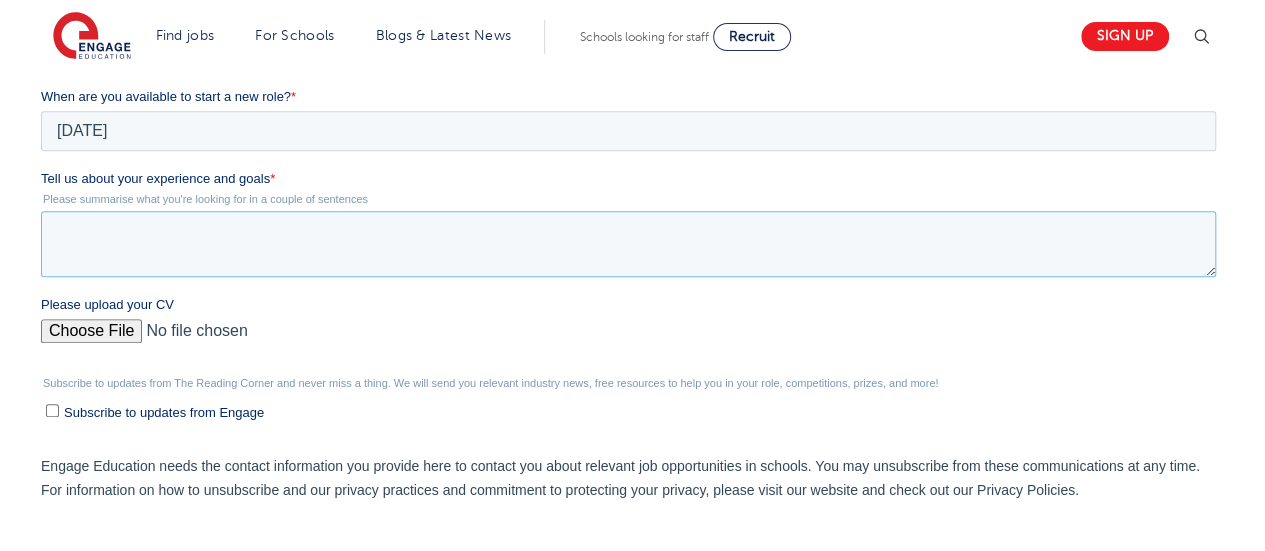 click on "Tell us about your experience and goals *" at bounding box center (628, 244) 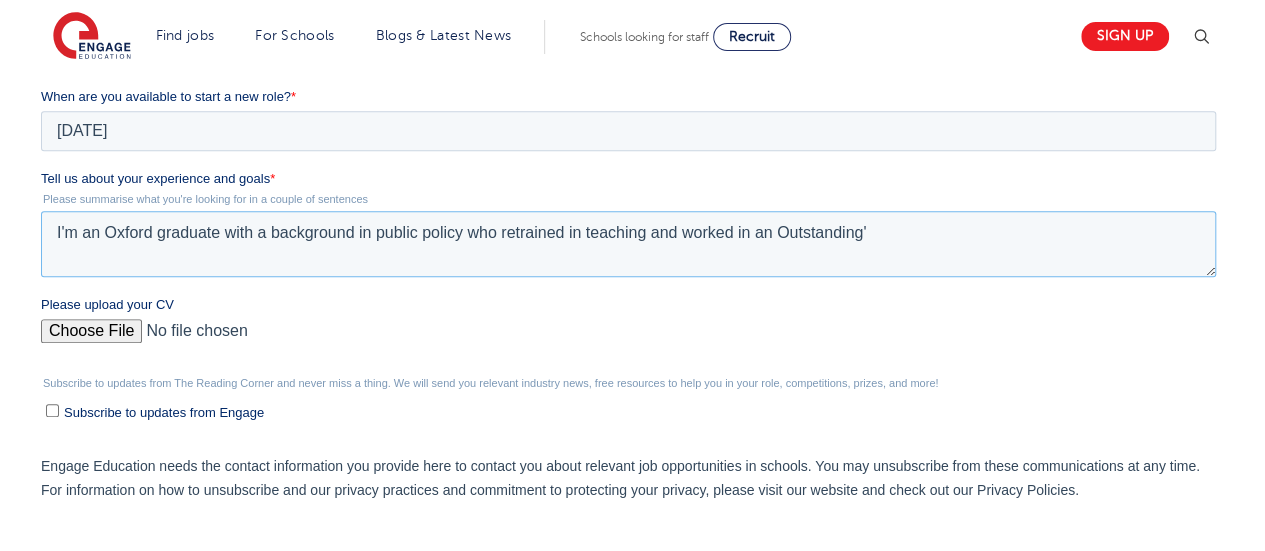 click on "I'm an Oxford graduate with a background in public policy who retrained in teaching and worked in an Outstanding'" at bounding box center [628, 244] 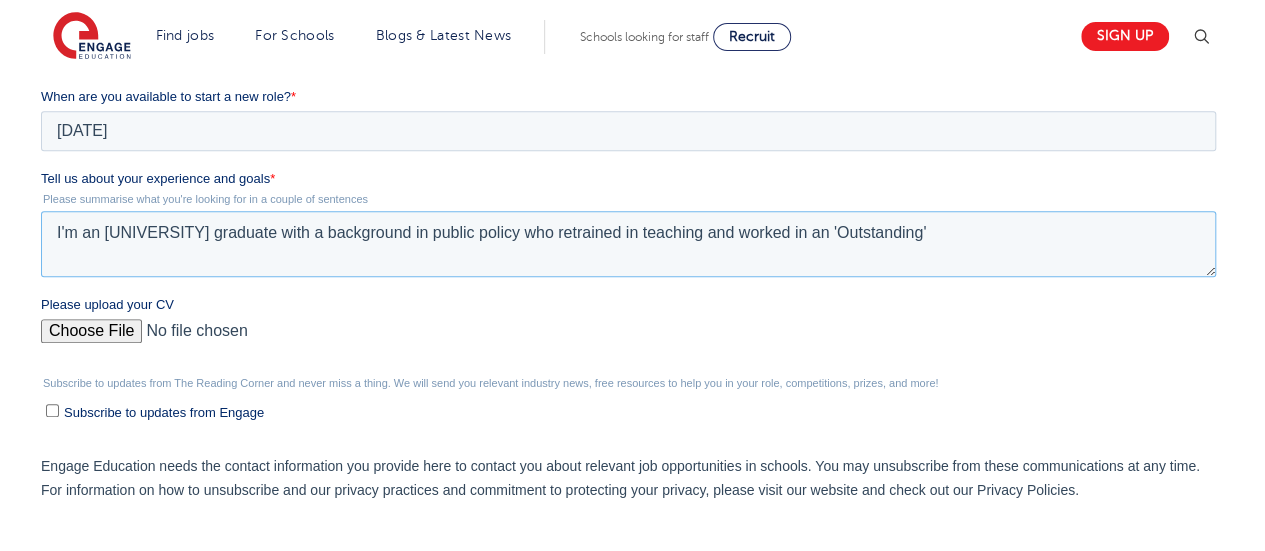 click on "I'm an [UNIVERSITY] graduate with a background in public policy who retrained in teaching and worked in an 'Outstanding'" at bounding box center [628, 244] 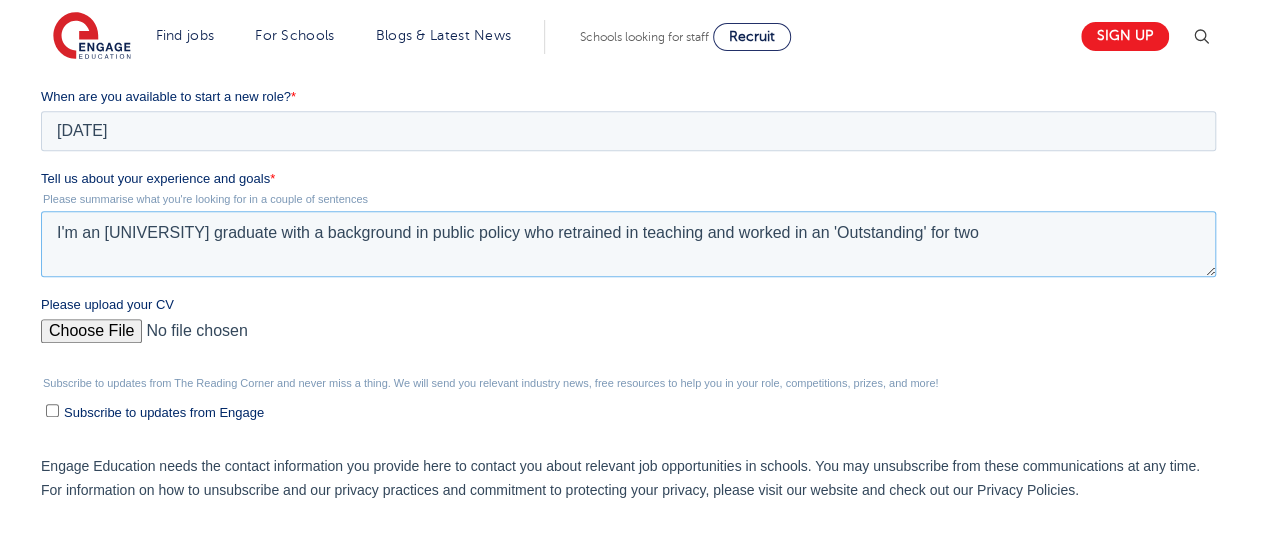 drag, startPoint x: 732, startPoint y: 237, endPoint x: 686, endPoint y: 241, distance: 46.173584 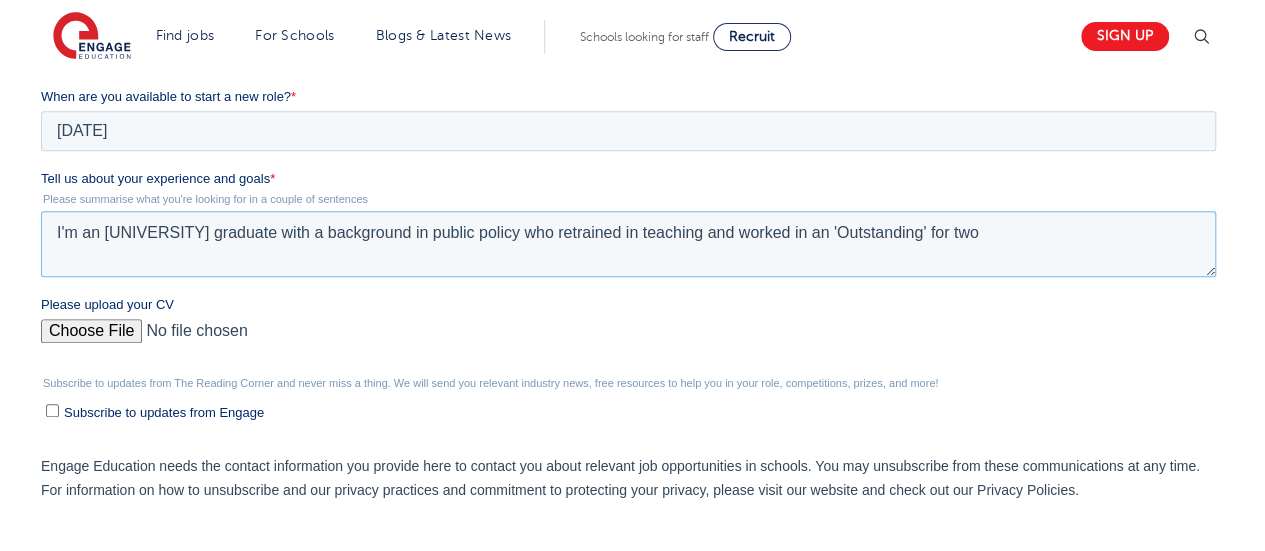 click on "I'm an [UNIVERSITY] graduate with a background in public policy who retrained in teaching and worked in an 'Outstanding' for two" at bounding box center (628, 244) 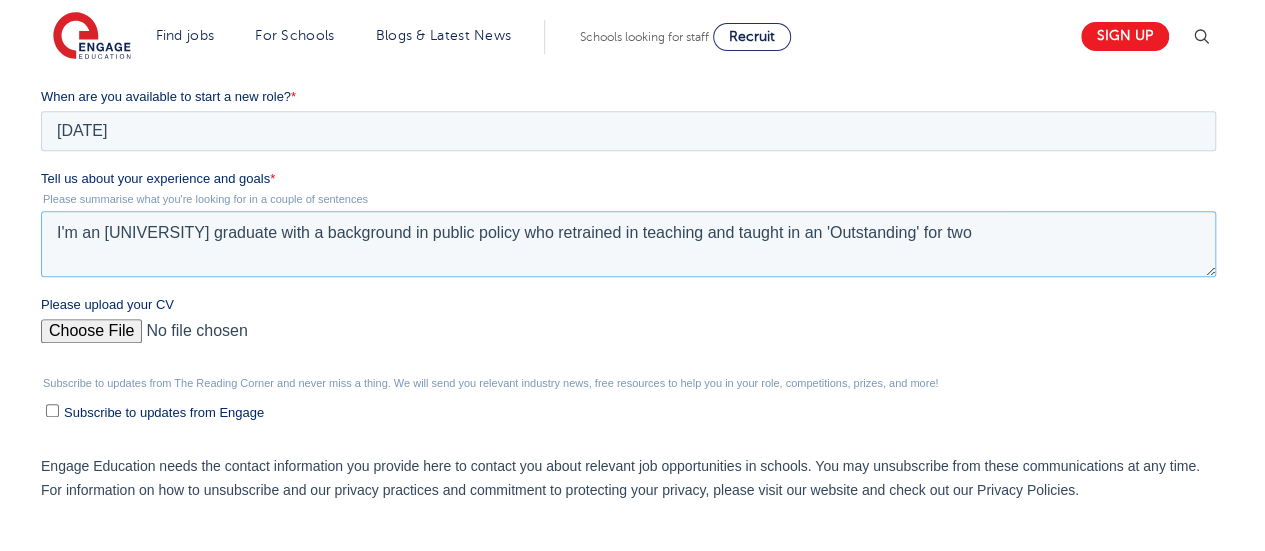 click on "I'm an [UNIVERSITY] graduate with a background in public policy who retrained in teaching and taught in an 'Outstanding' for two" at bounding box center (628, 244) 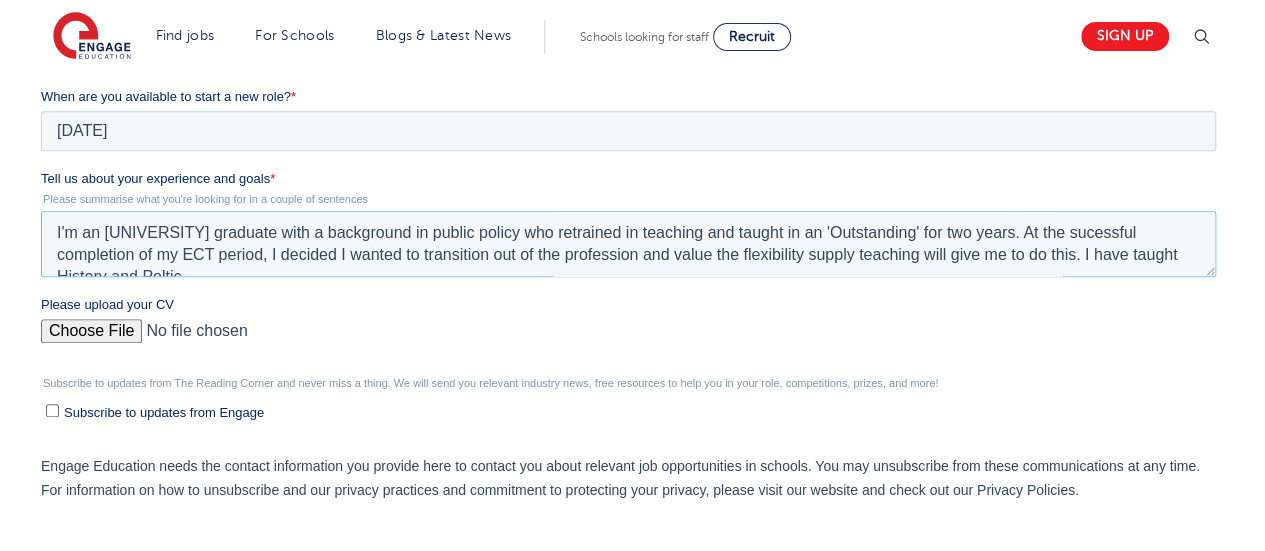 scroll, scrollTop: 10, scrollLeft: 0, axis: vertical 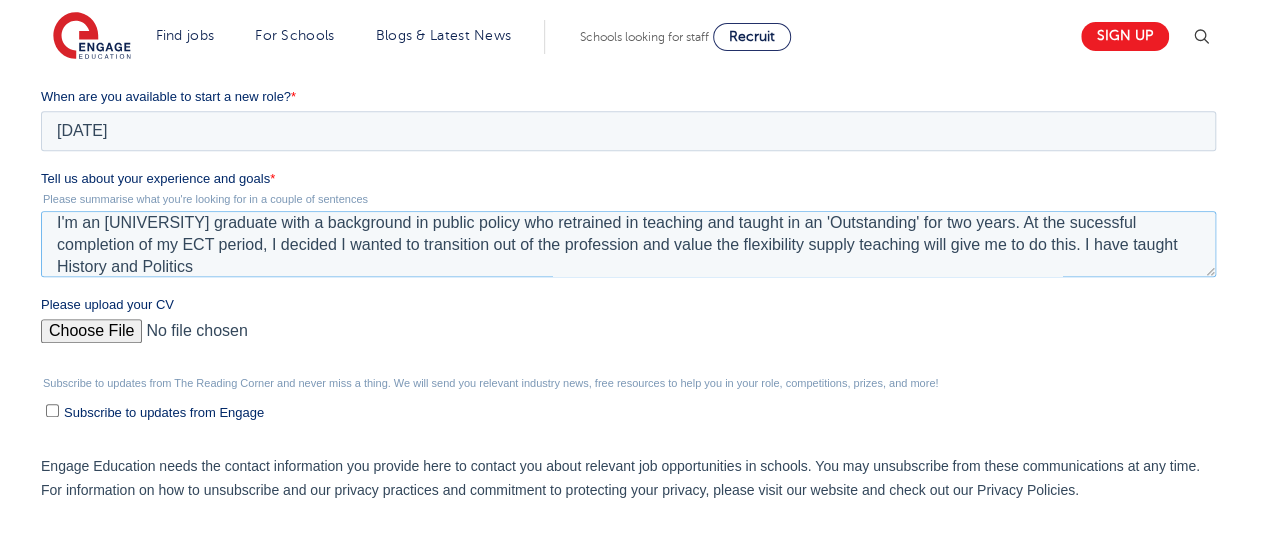 click on "I'm an [UNIVERSITY] graduate with a background in public policy who retrained in teaching and taught in an 'Outstanding' for two years. At the sucessful completion of my ECT period, I decided I wanted to transition out of the profession and value the flexibility supply teaching will give me to do this. I have taught History and Politics" at bounding box center (628, 244) 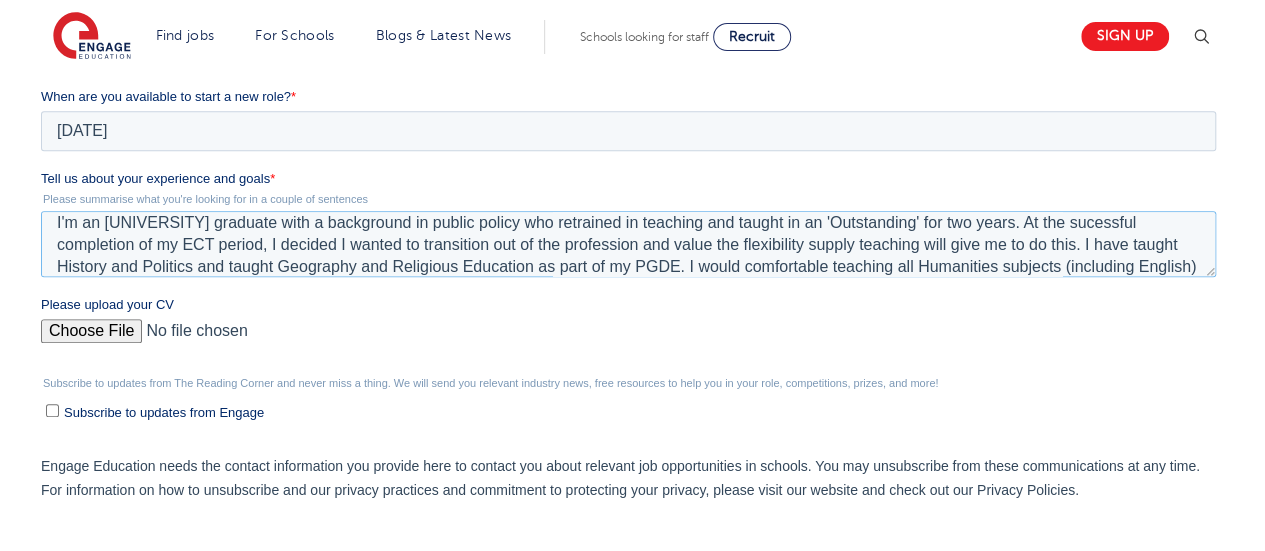 scroll, scrollTop: 32, scrollLeft: 0, axis: vertical 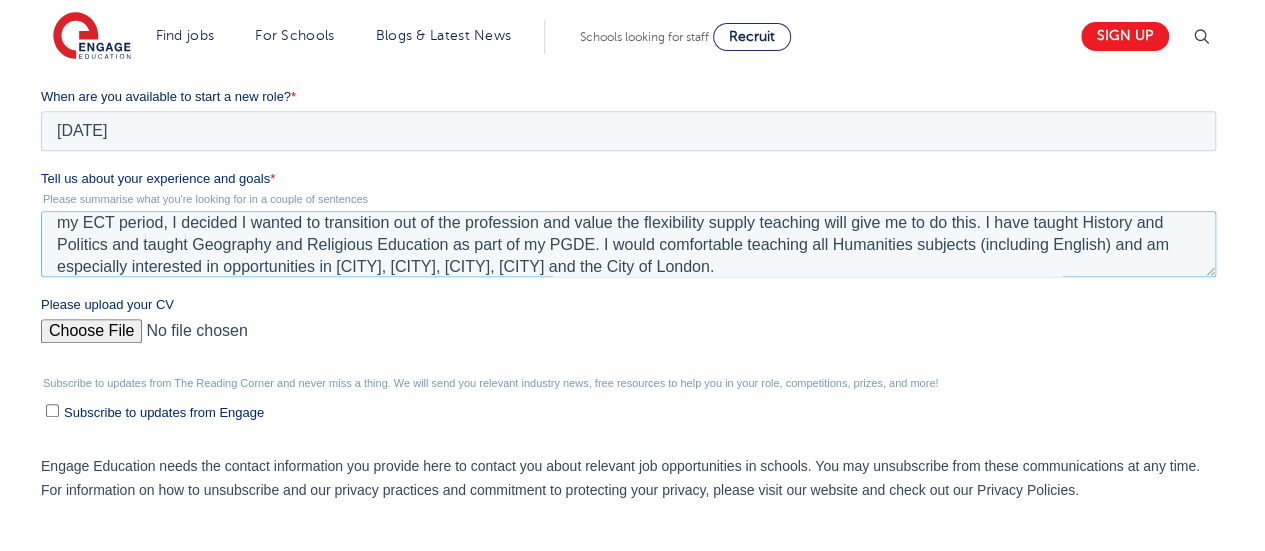 type on "I'm an Oxford graduate with a background in public policy who retrained in teaching and taught in an 'Outstanding' for two years. At the sucessful completion of my ECT period, I decided I wanted to transition out of the profession and value the flexibility supply teaching will give me to do this. I have taught History and Politics and taught Geography and Religious Education as part of my PGDE. I would comfortable teaching all Humanities subjects (including English) and am especially interested in opportunities in [CITY], [CITY], [CITY], [CITY] and the City of London." 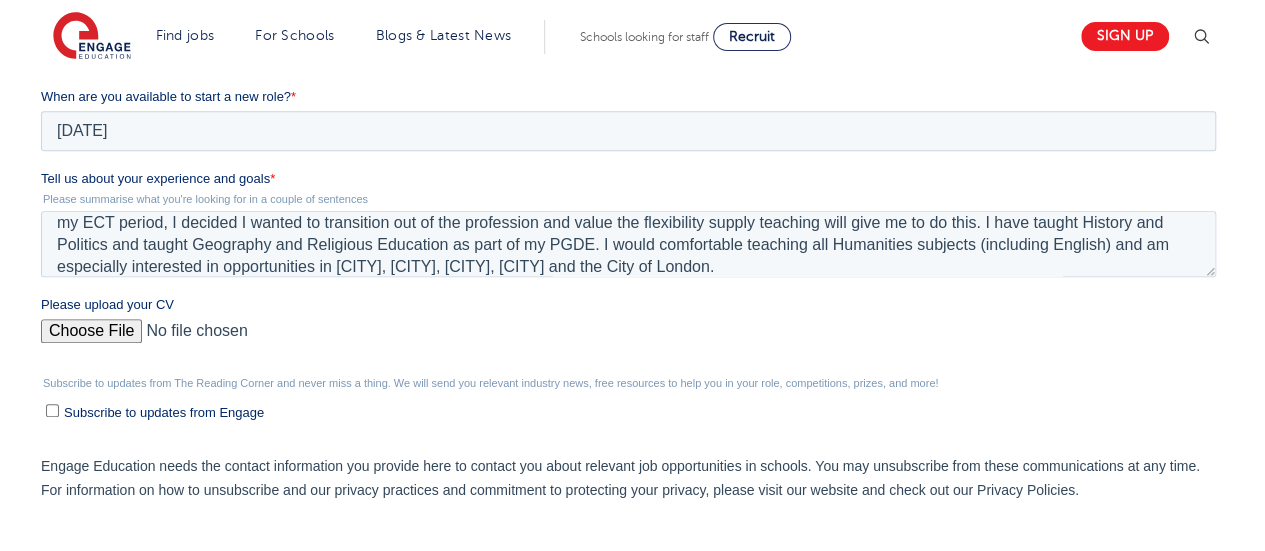 click on "We will store your first name, last name, email address, contact number, location and CV to enable us to match you with your dream teaching career. Check out our privacy policy for the full story on how we protect and manage your submitted data." at bounding box center [632, 120] 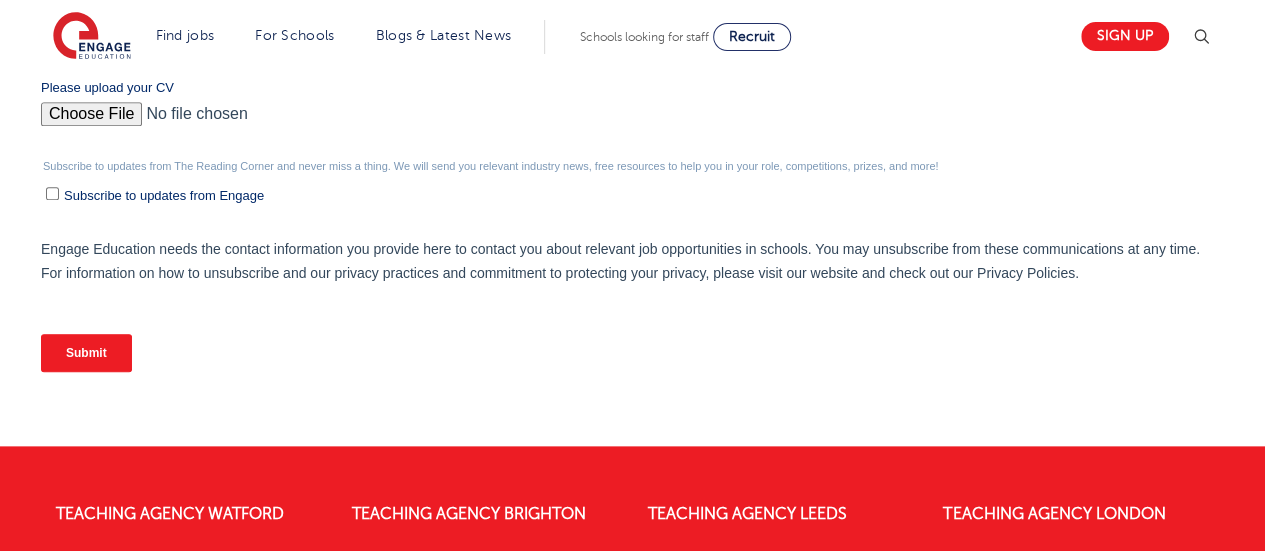 scroll, scrollTop: 1000, scrollLeft: 0, axis: vertical 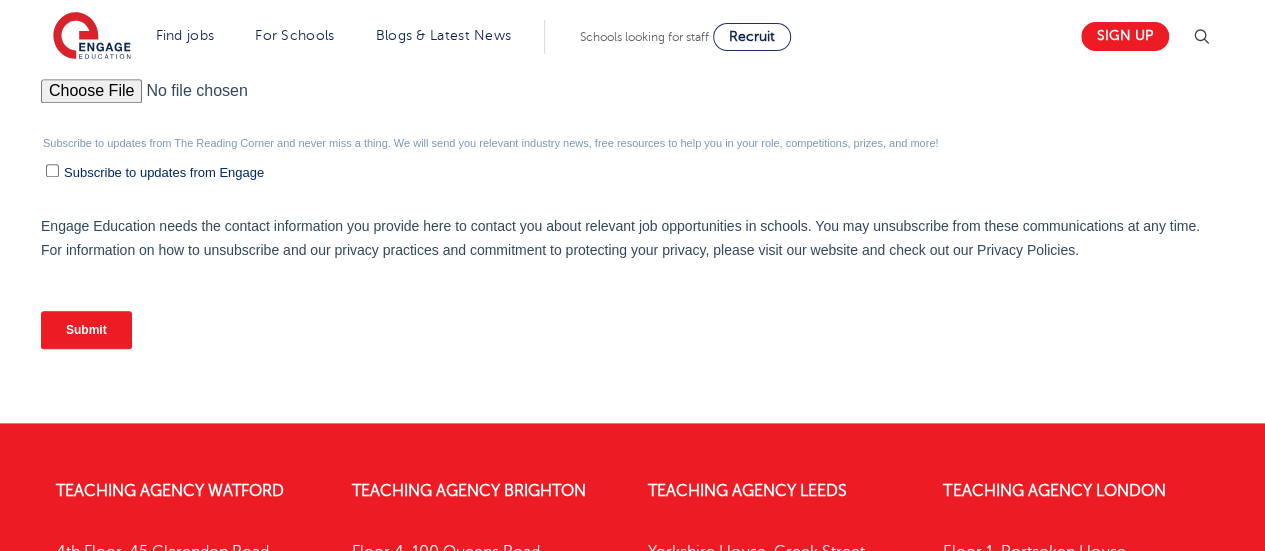 click on "Submit" at bounding box center (86, 330) 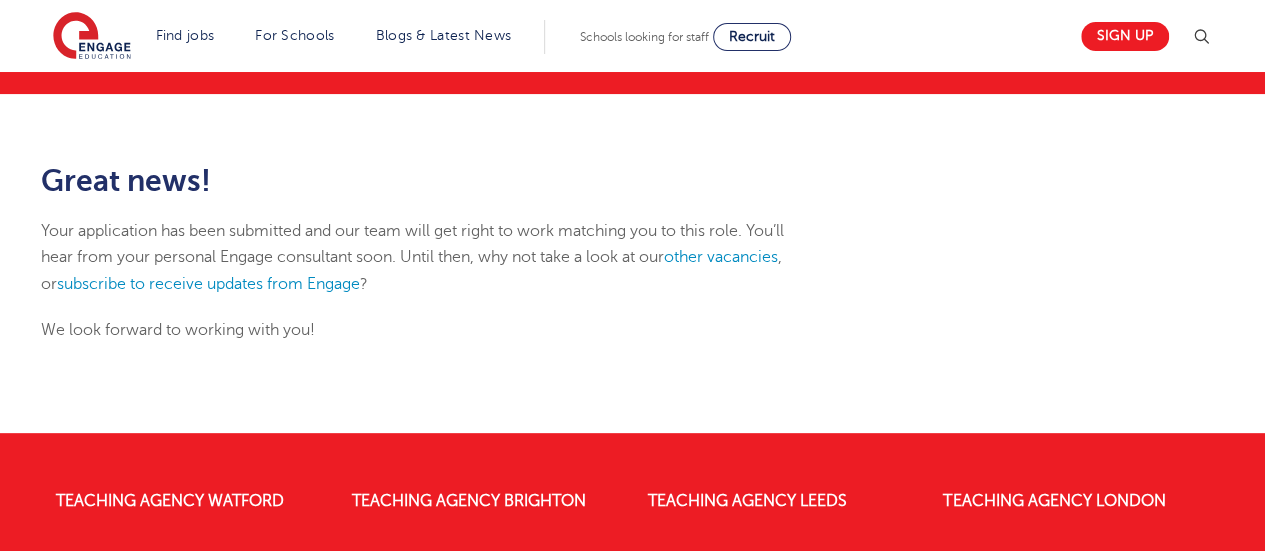 scroll, scrollTop: 200, scrollLeft: 0, axis: vertical 